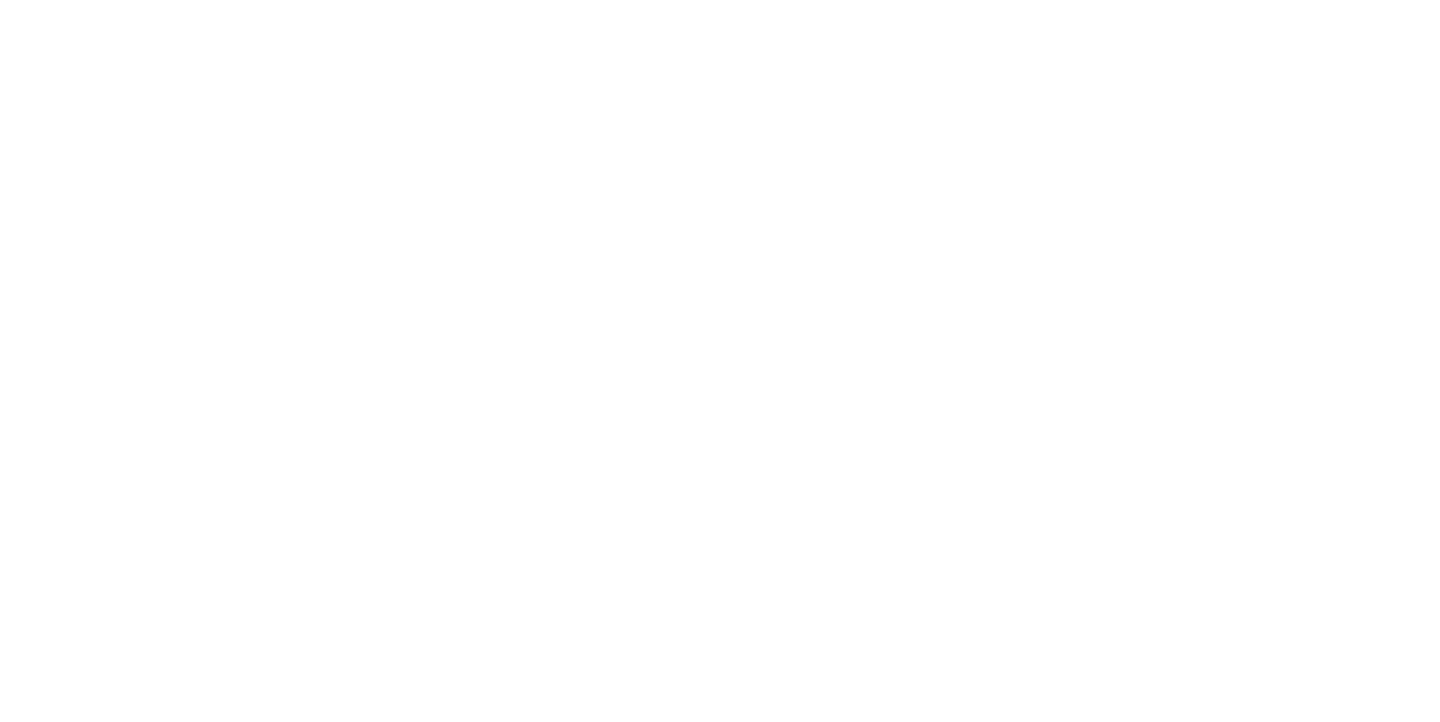 scroll, scrollTop: 0, scrollLeft: 0, axis: both 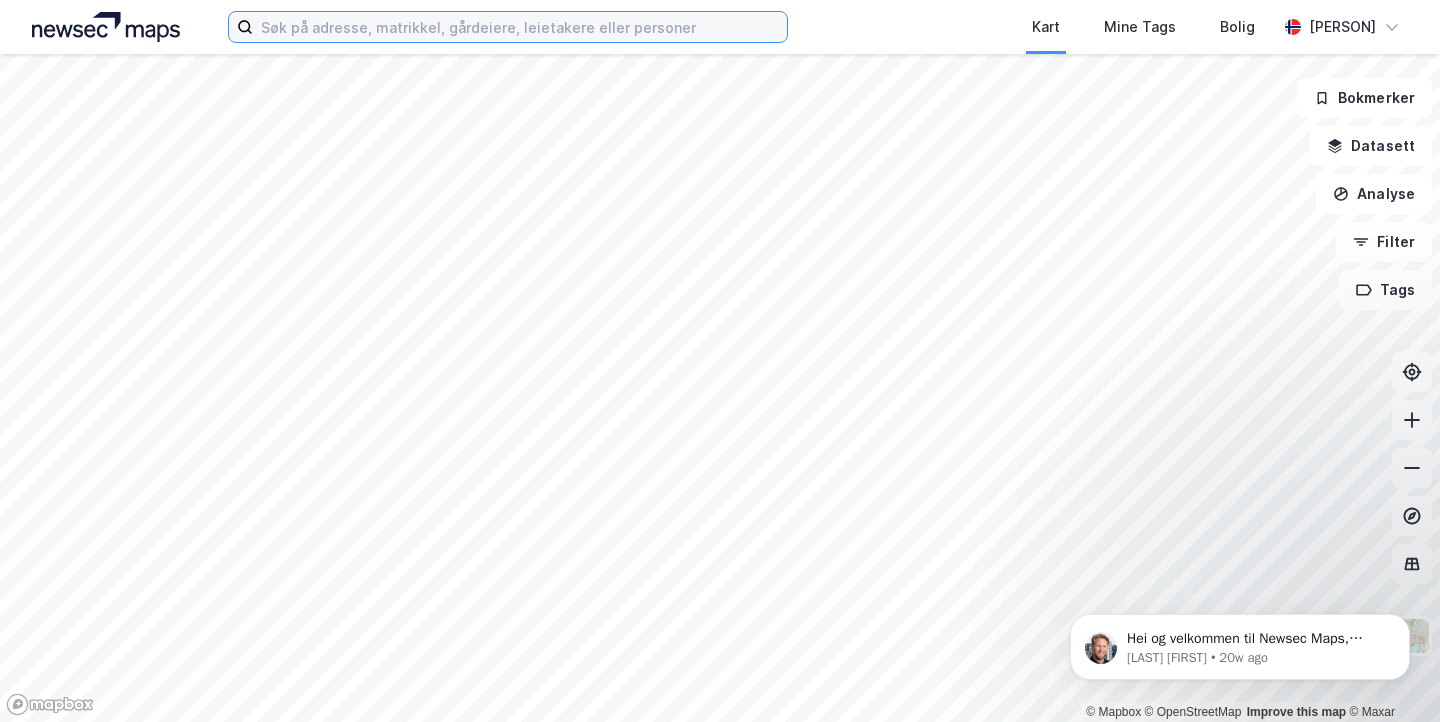 click at bounding box center (520, 27) 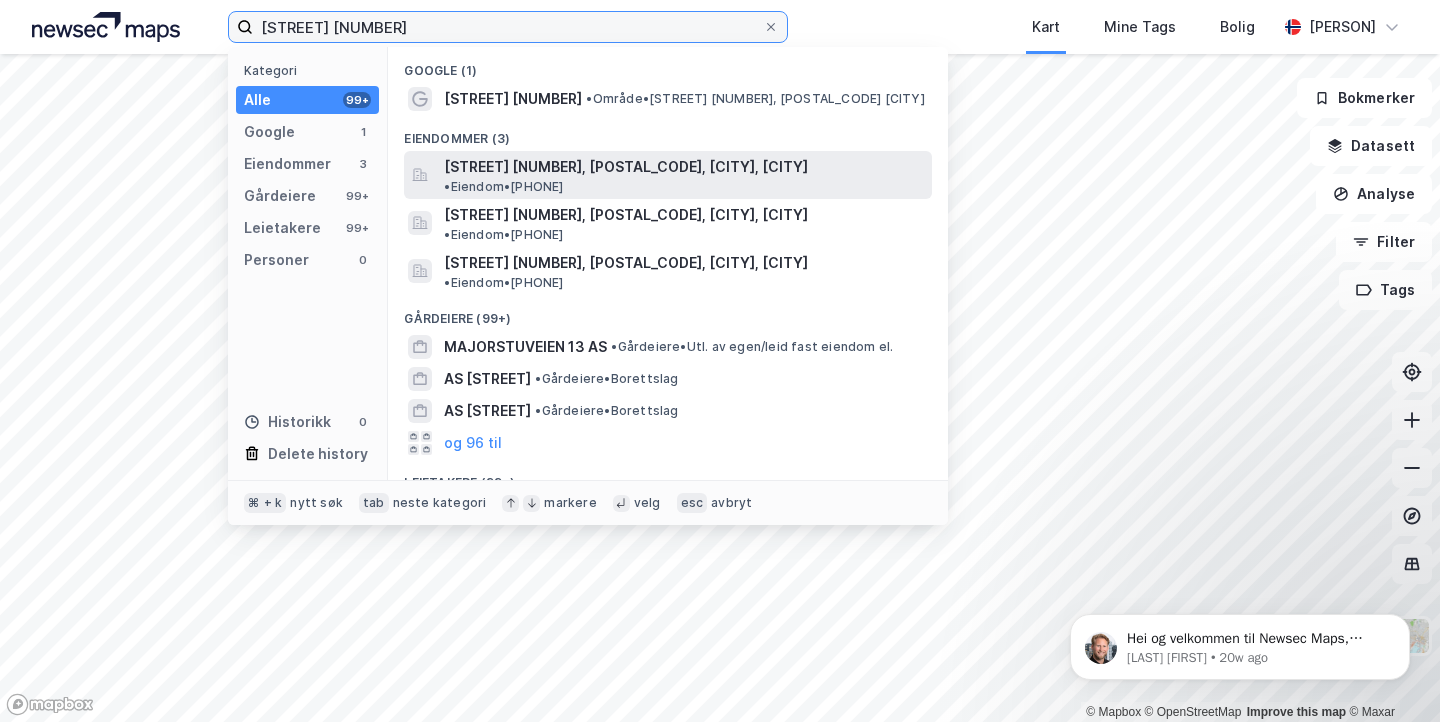 type on "[STREET] [NUMBER]" 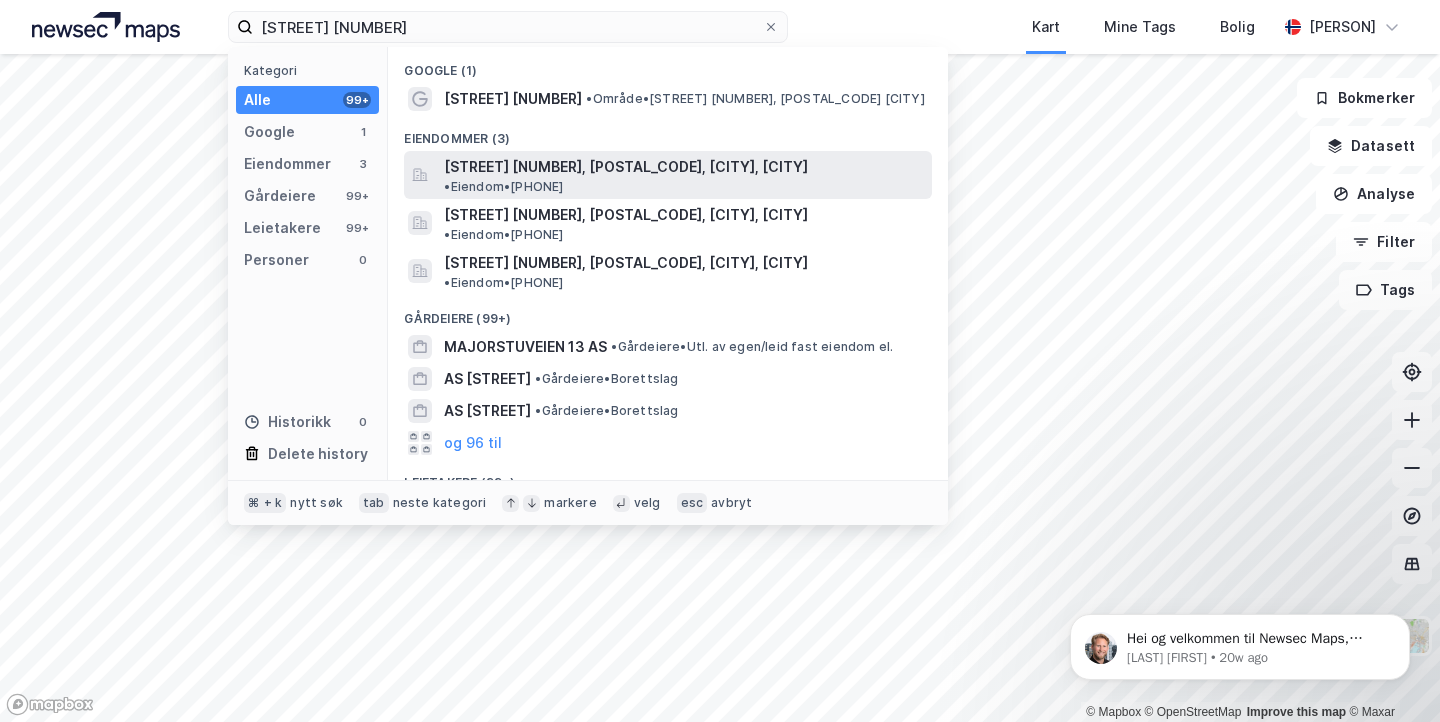 click on "[STREET] [NUMBER], [POSTAL_CODE], [CITY], [CITY]" at bounding box center (626, 167) 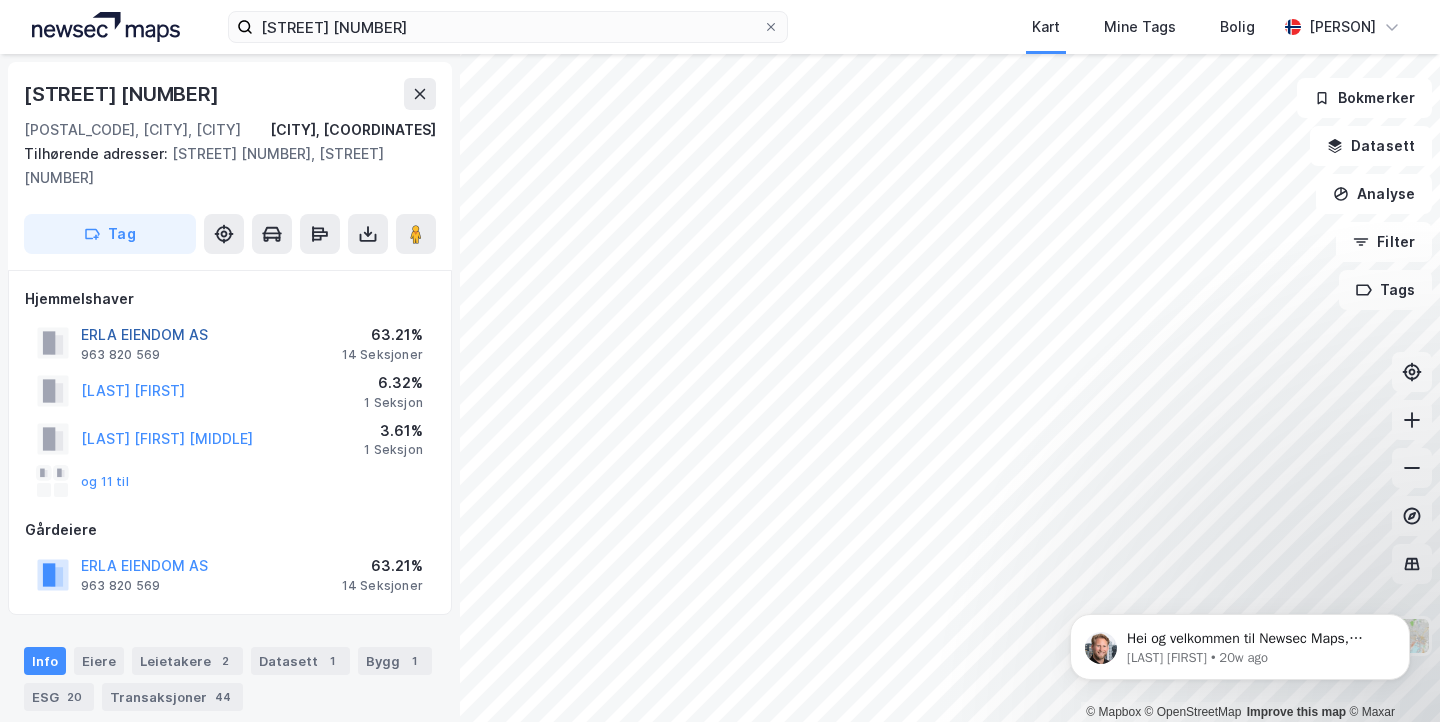 click on "ERLA EIENDOM AS" at bounding box center (0, 0) 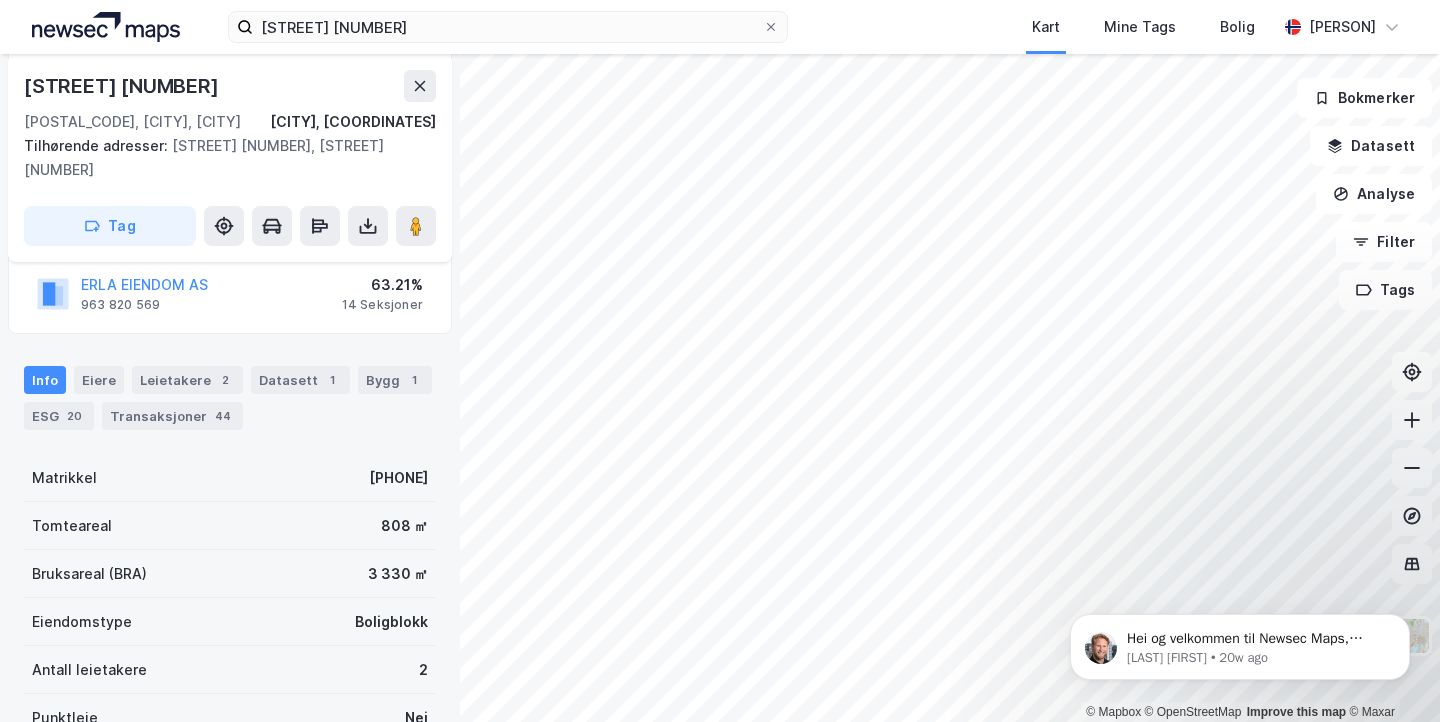 scroll, scrollTop: 0, scrollLeft: 0, axis: both 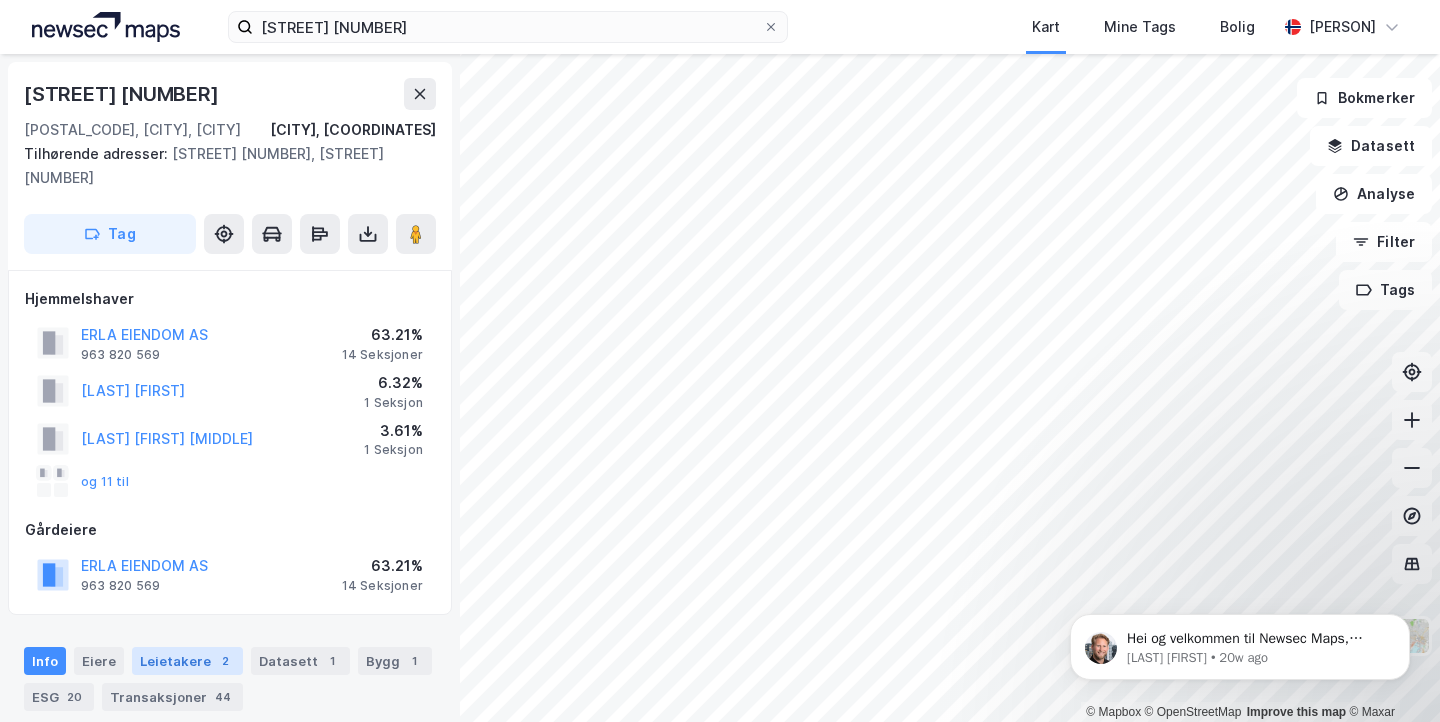 click on "Leietakere 2" at bounding box center (187, 661) 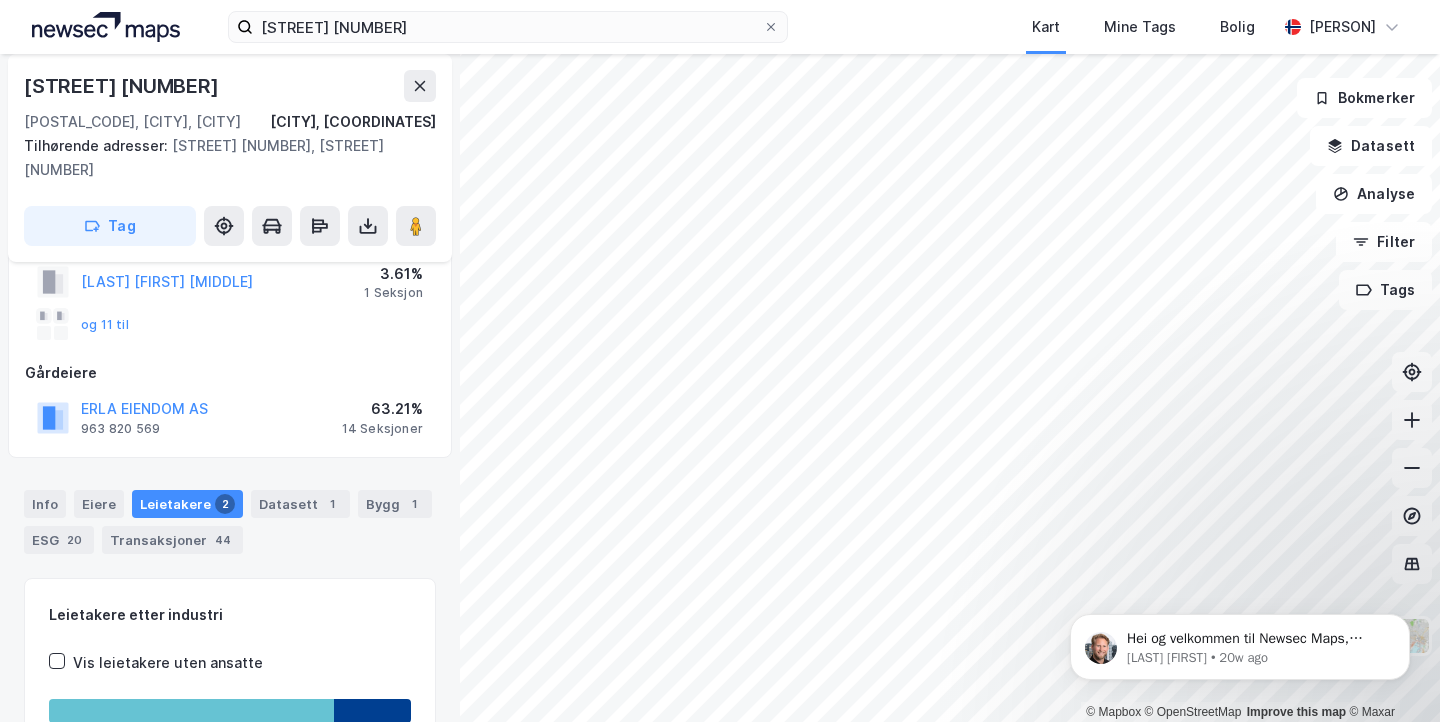 scroll, scrollTop: 184, scrollLeft: 0, axis: vertical 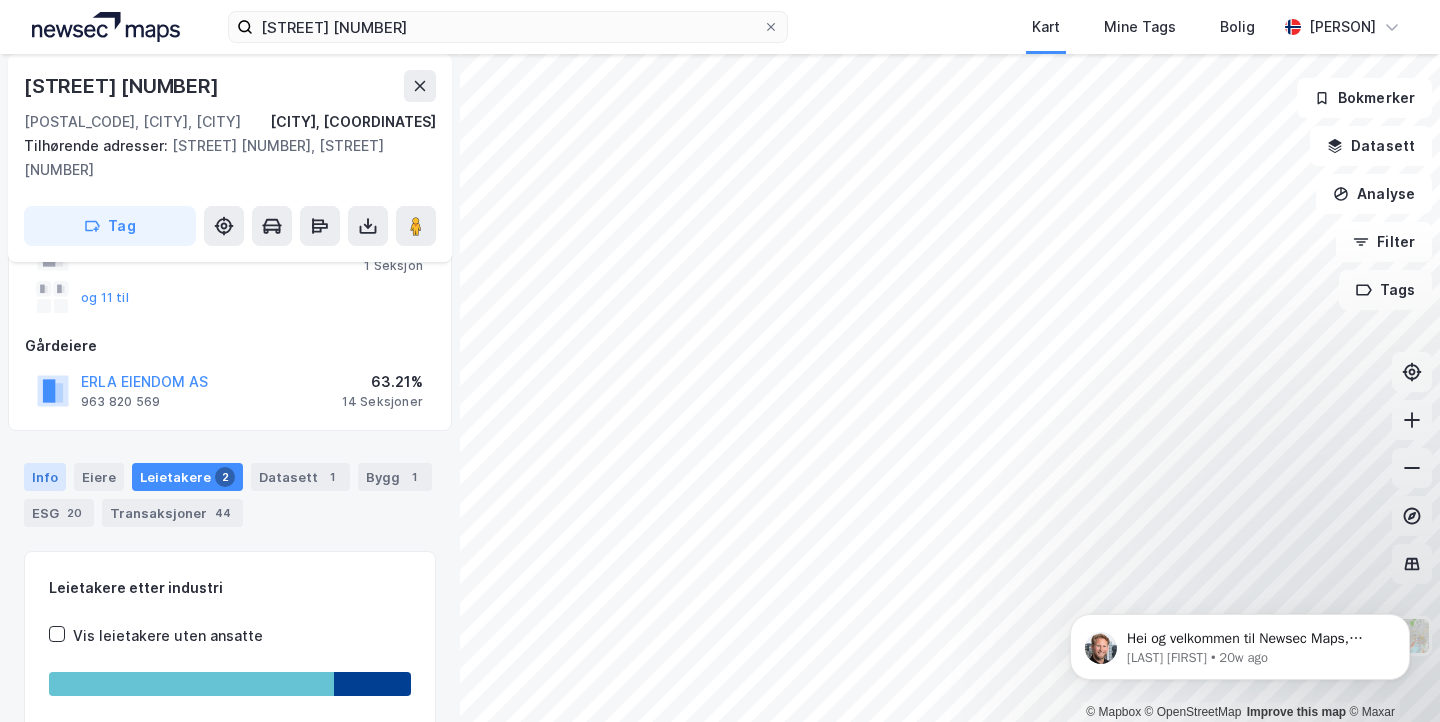 click on "Info" at bounding box center [45, 477] 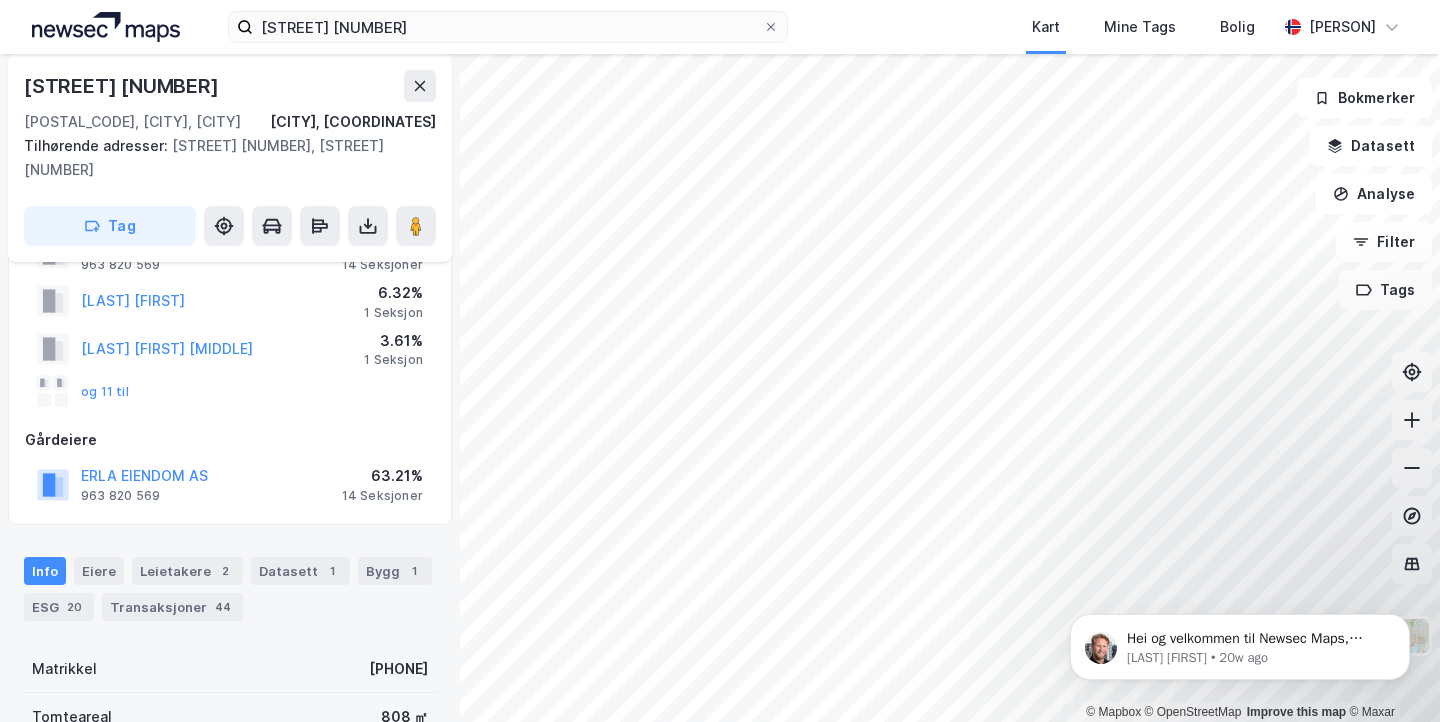 scroll, scrollTop: 0, scrollLeft: 0, axis: both 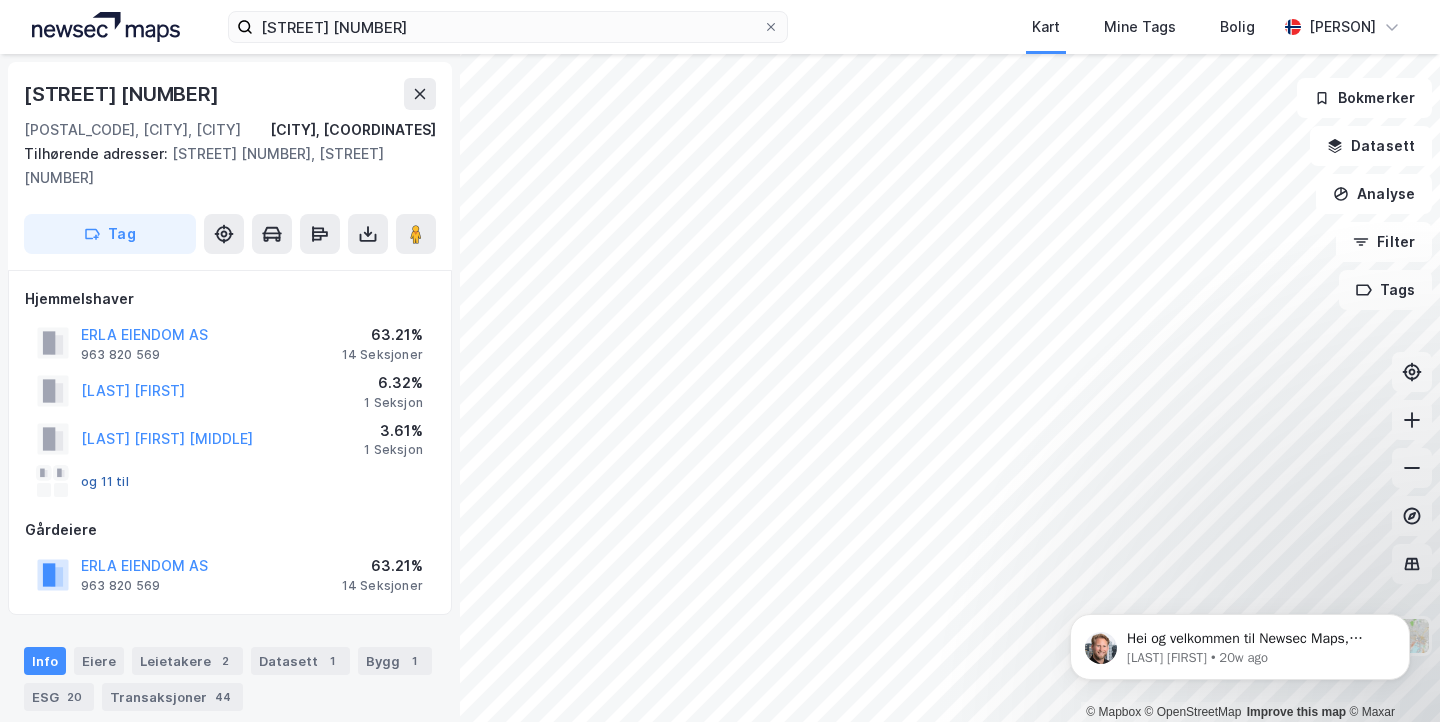 click on "og 11 til" at bounding box center (0, 0) 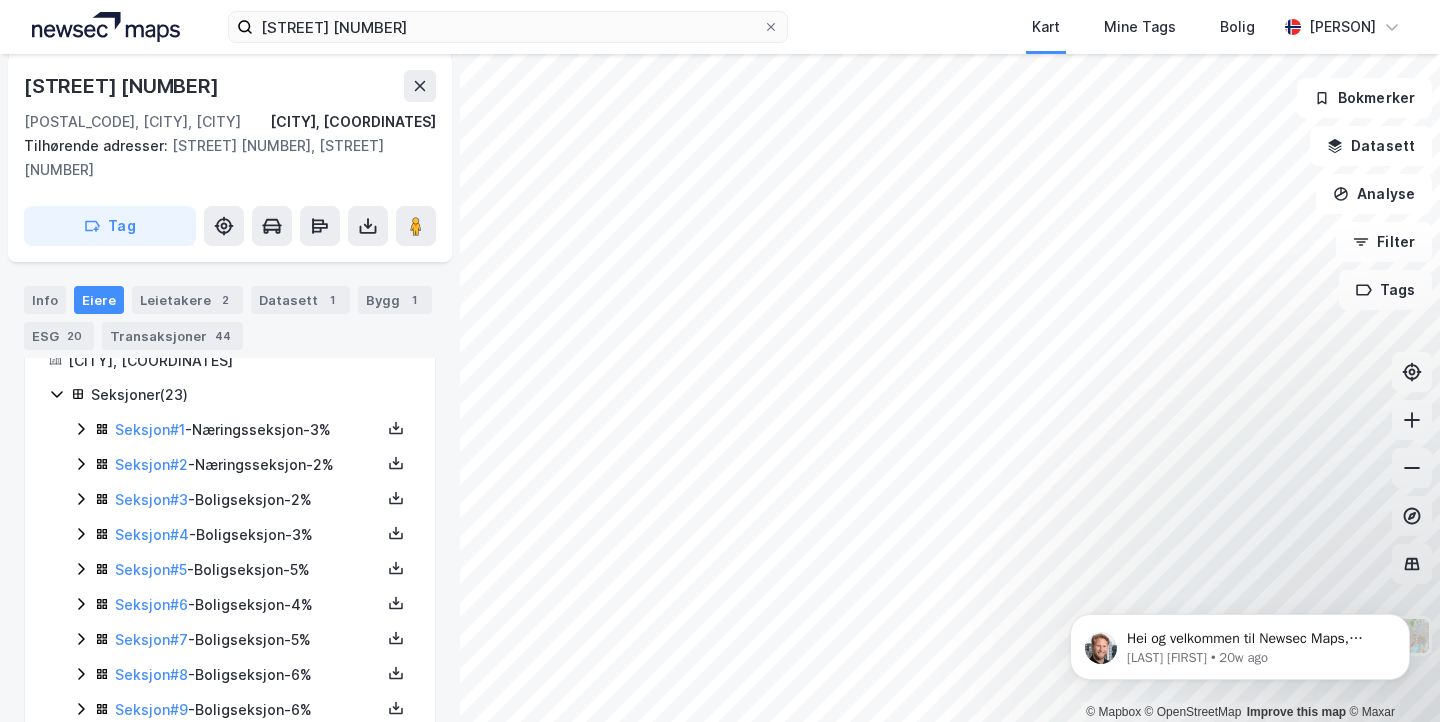 scroll, scrollTop: 326, scrollLeft: 0, axis: vertical 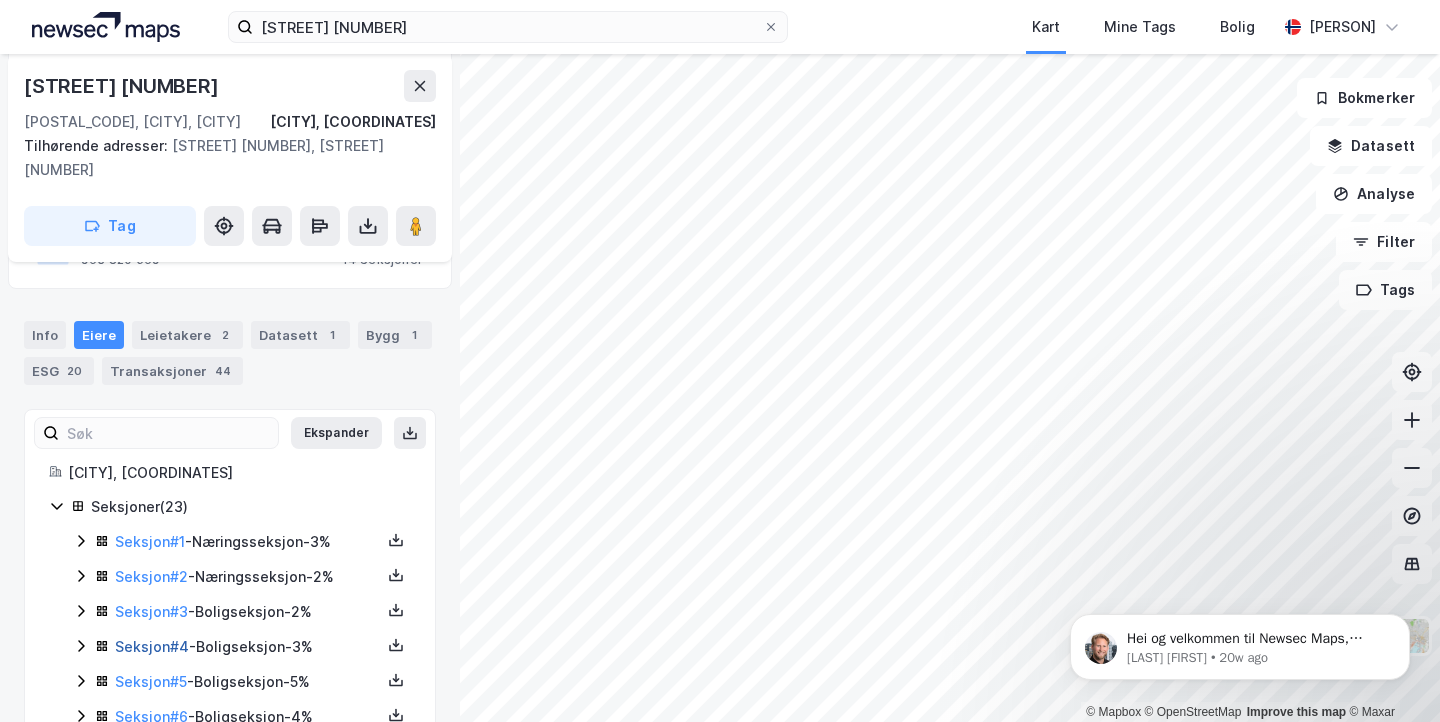 click on "Seksjon  # [NUMBER]" at bounding box center [152, 646] 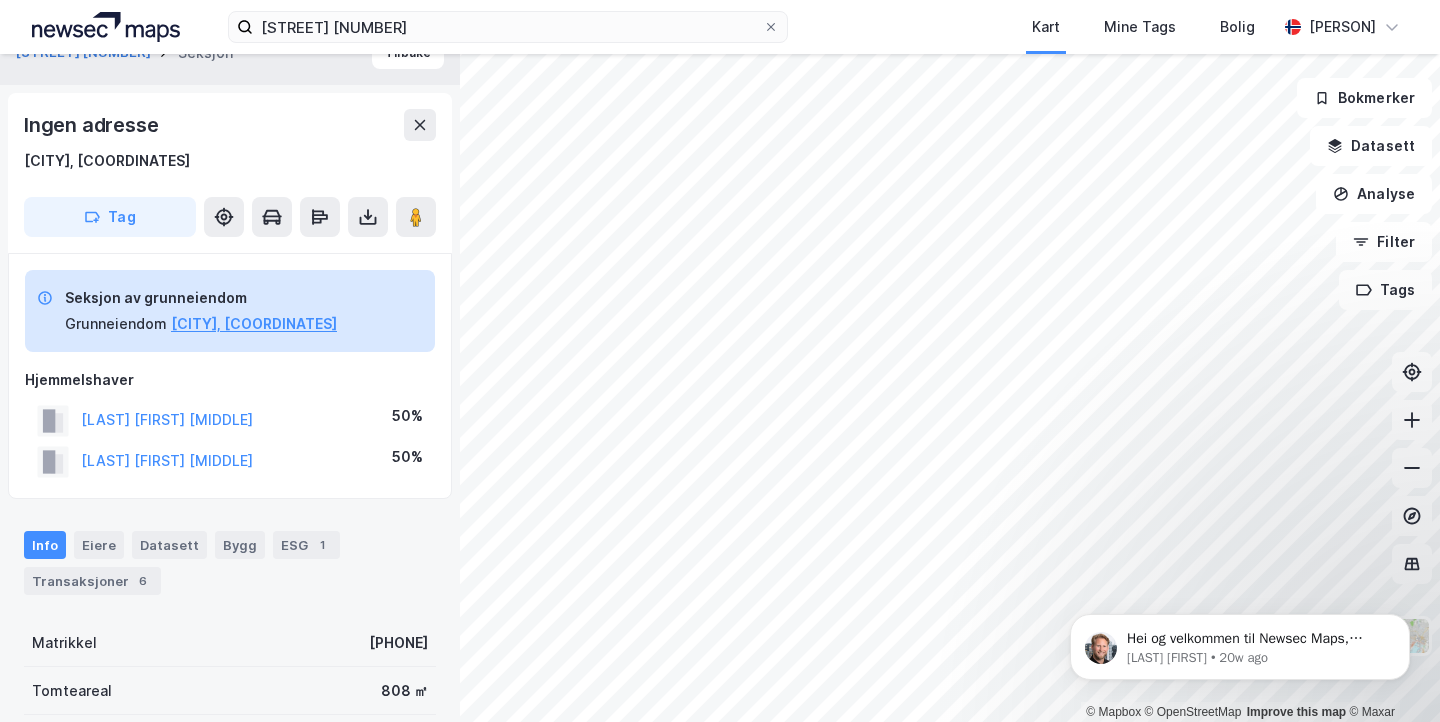 scroll, scrollTop: 0, scrollLeft: 0, axis: both 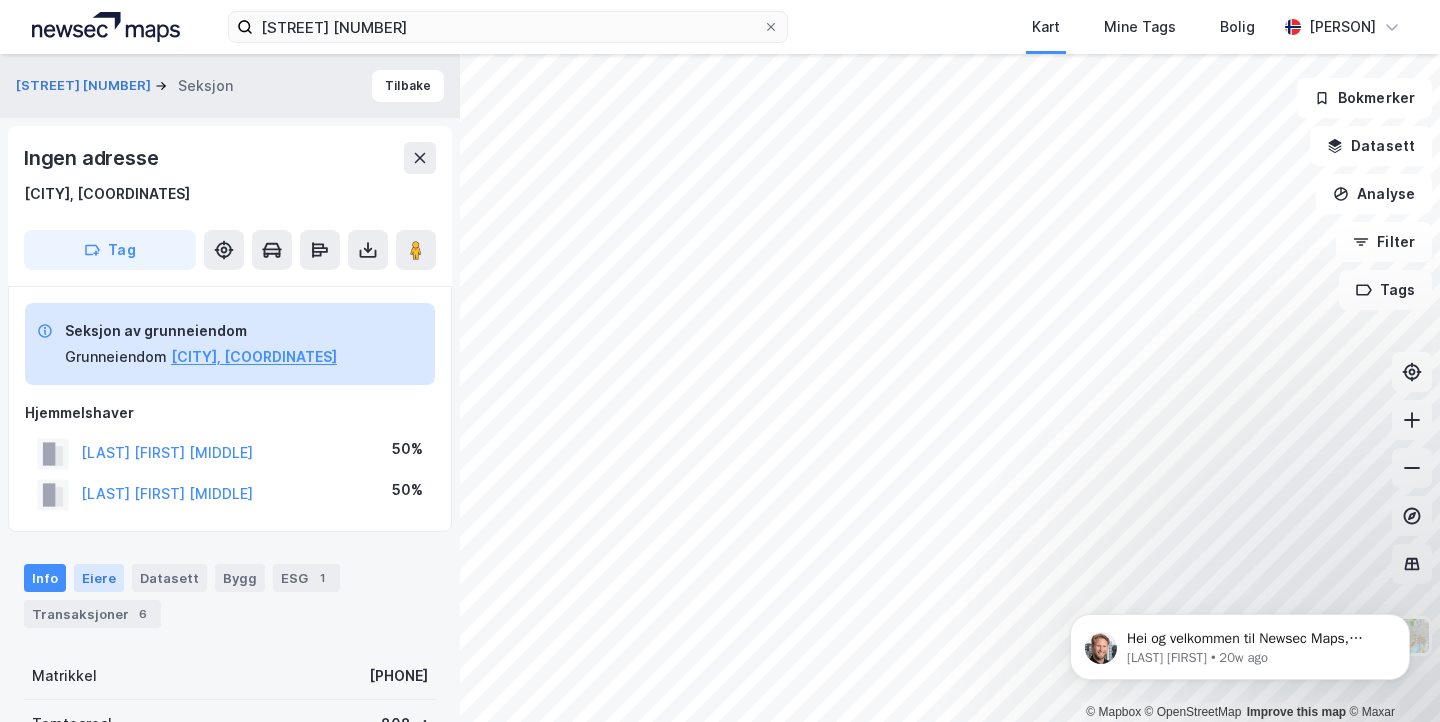 click on "Eiere" at bounding box center [99, 578] 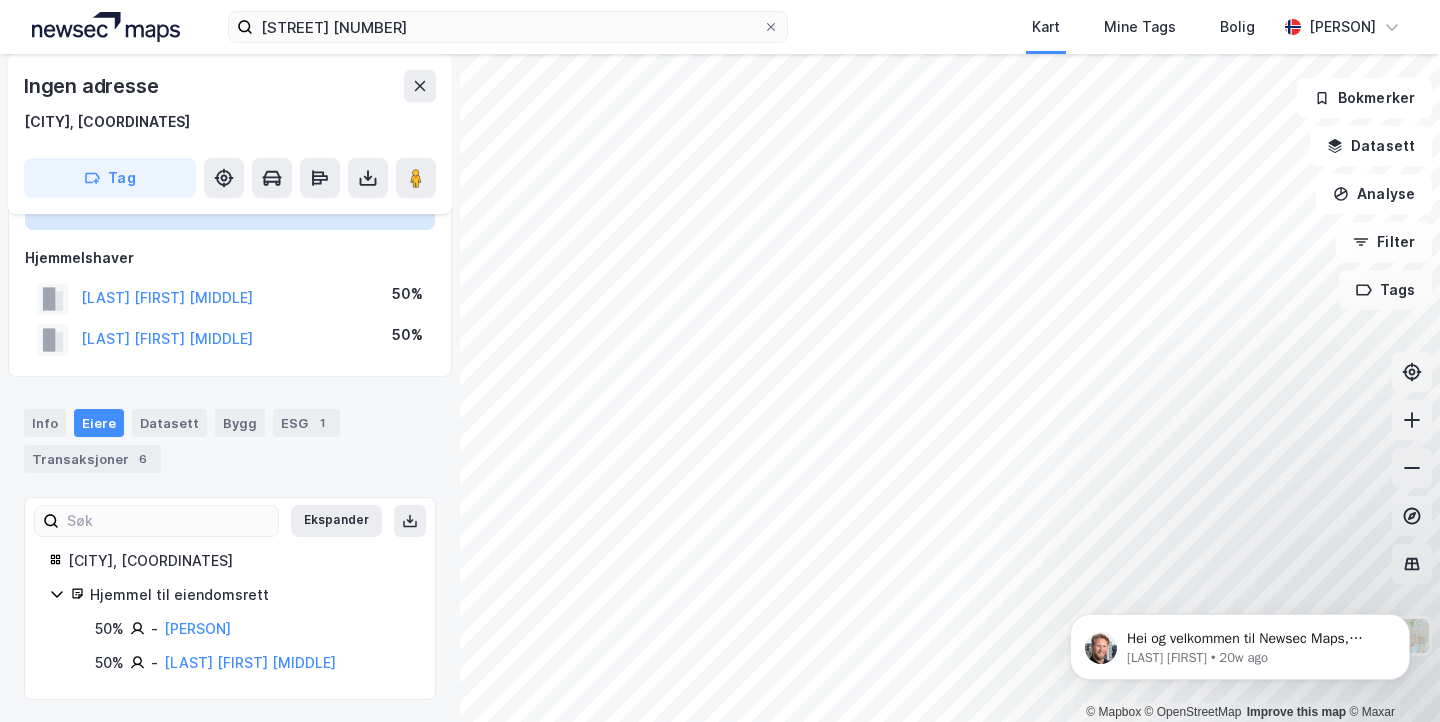 scroll, scrollTop: 157, scrollLeft: 0, axis: vertical 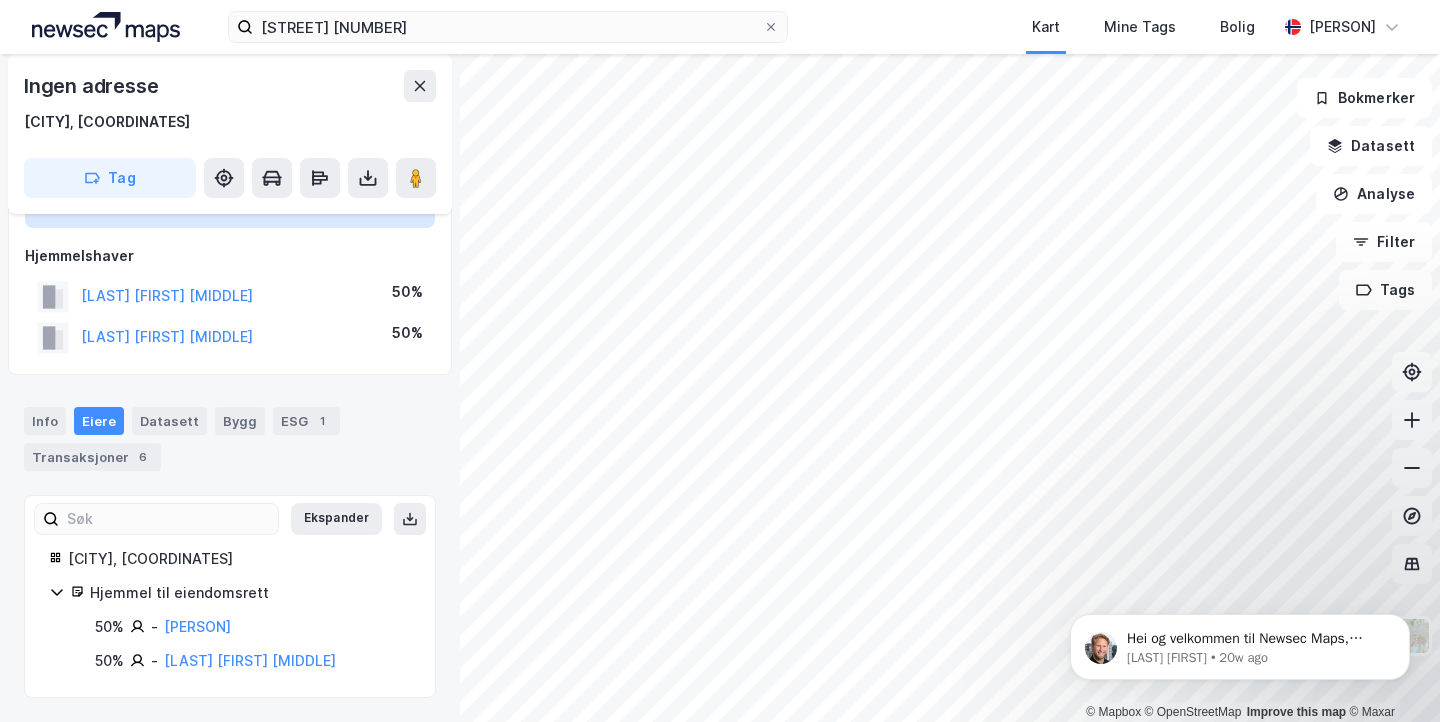 click on "Eiere" at bounding box center [99, 421] 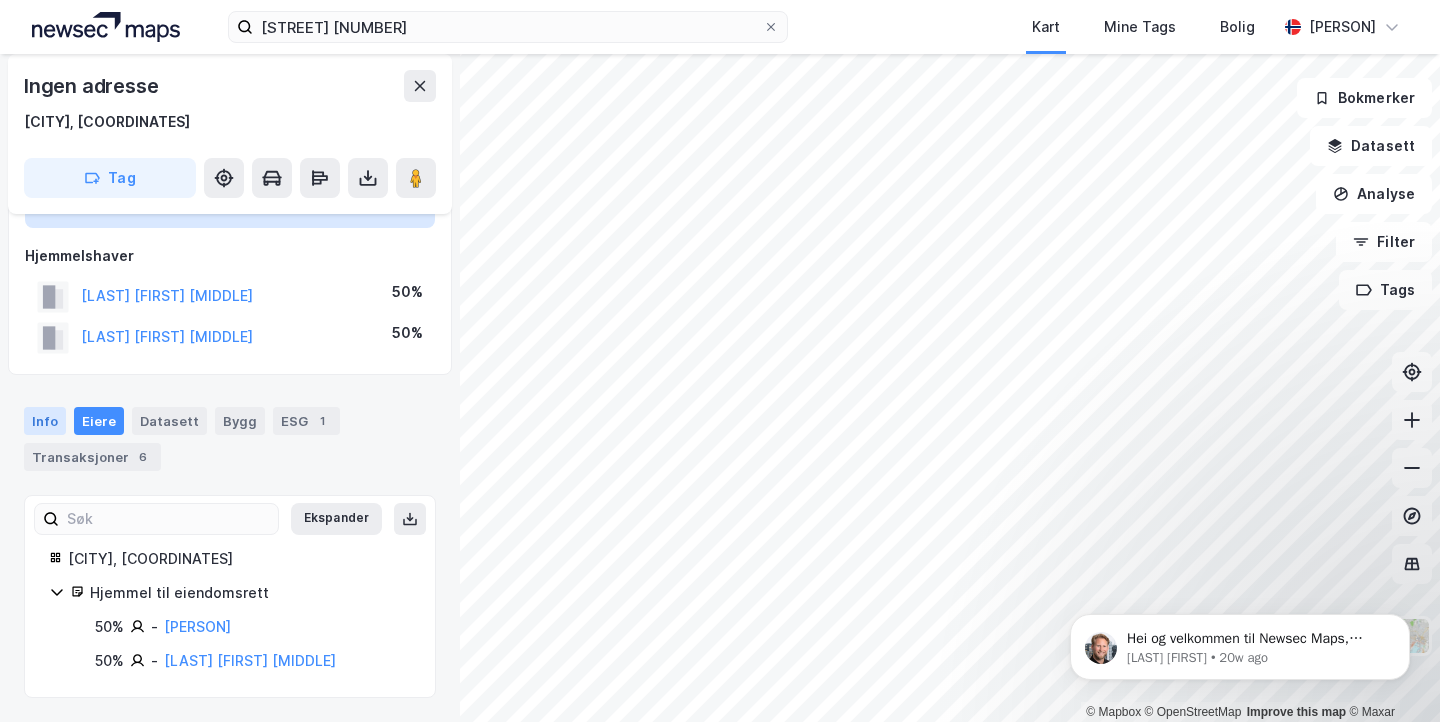 click on "Info" at bounding box center (45, 421) 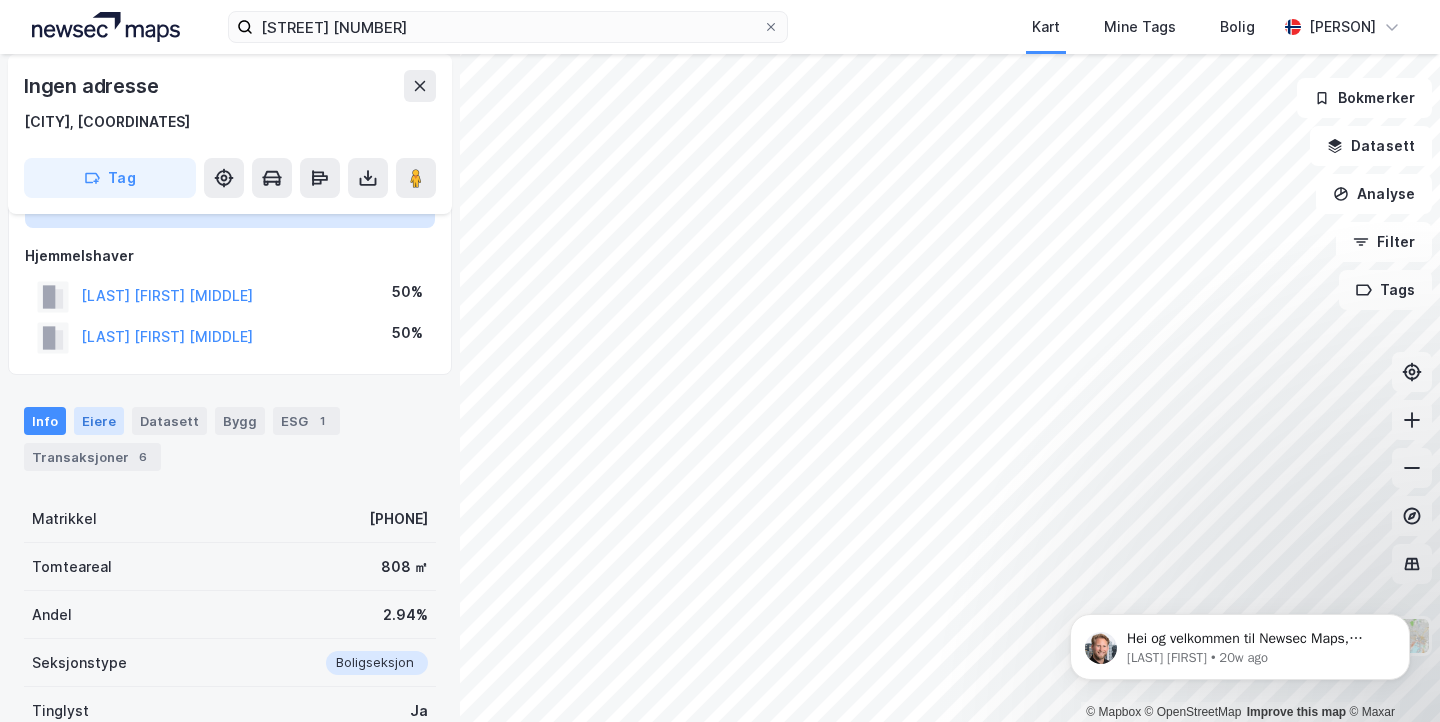 click on "Eiere" at bounding box center [99, 421] 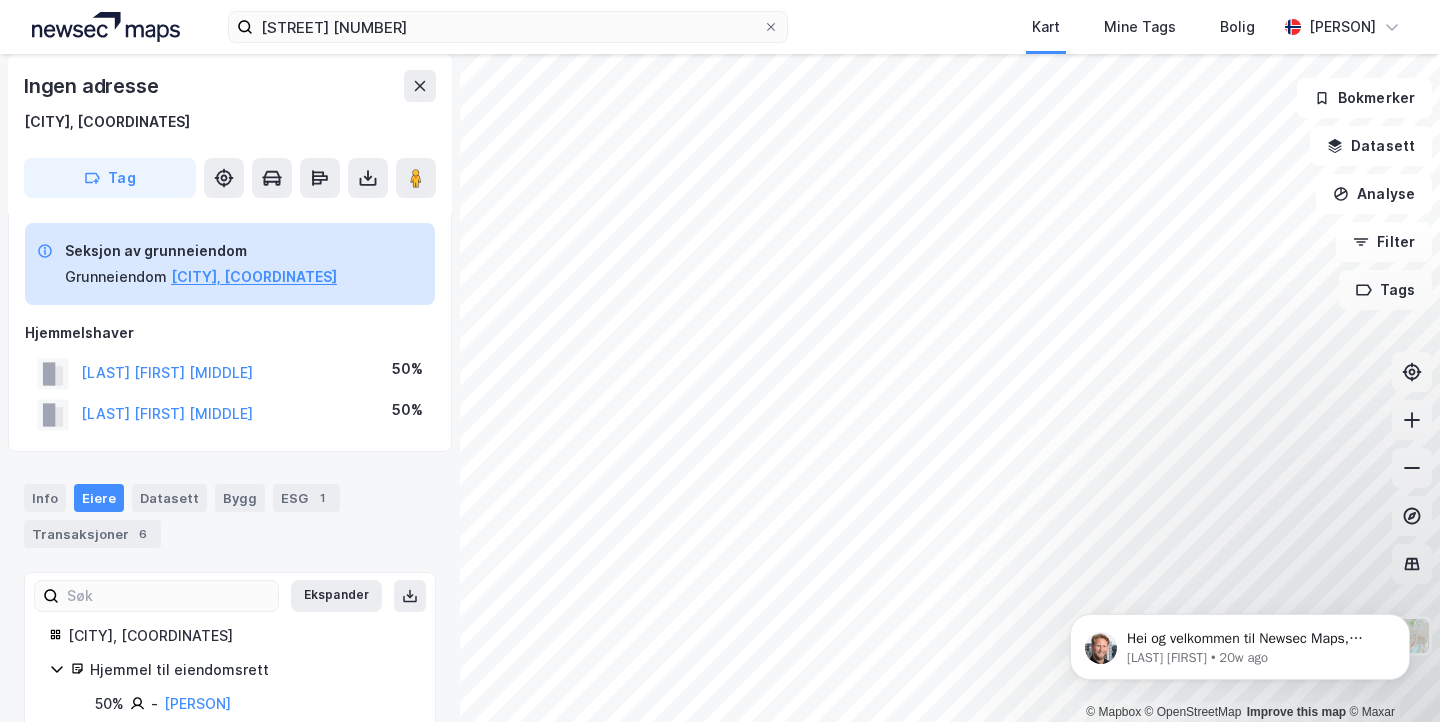 scroll, scrollTop: 0, scrollLeft: 0, axis: both 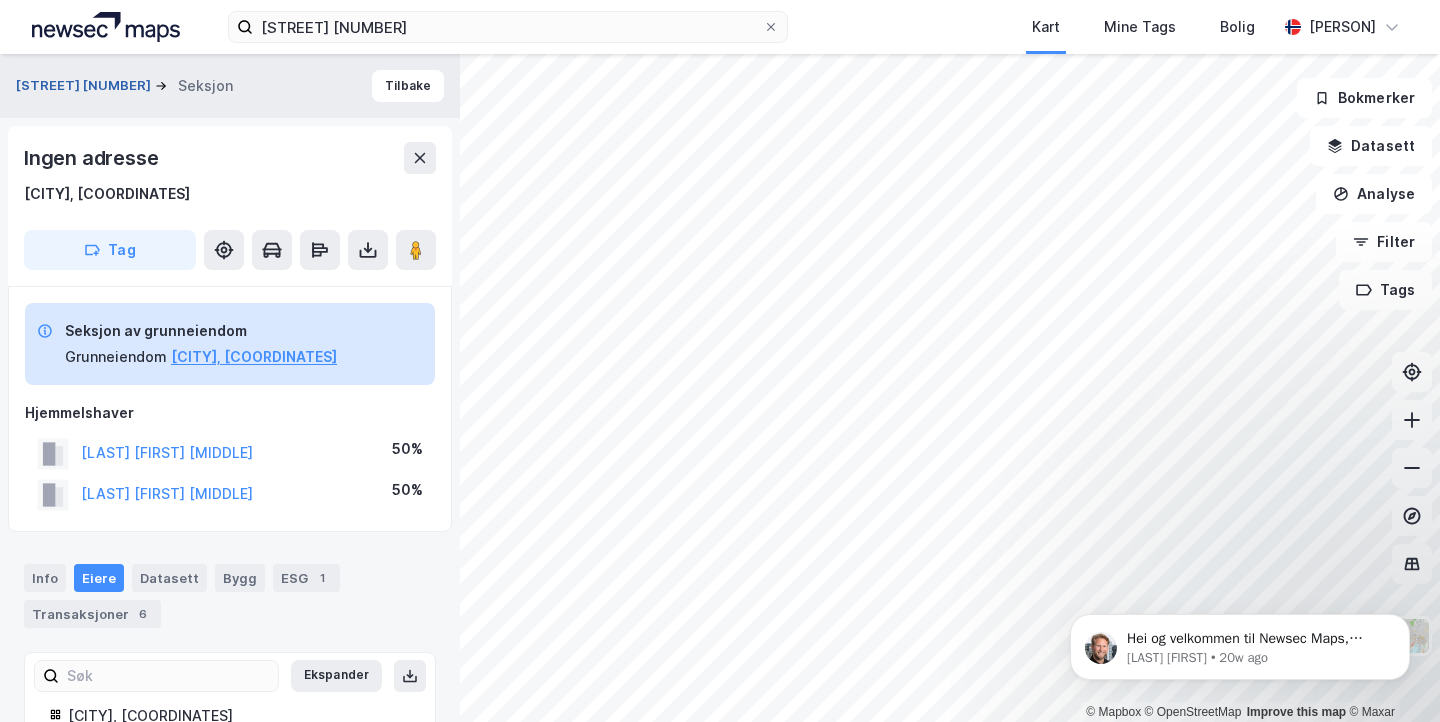 click on "[STREET] [NUMBER]" at bounding box center (85, 86) 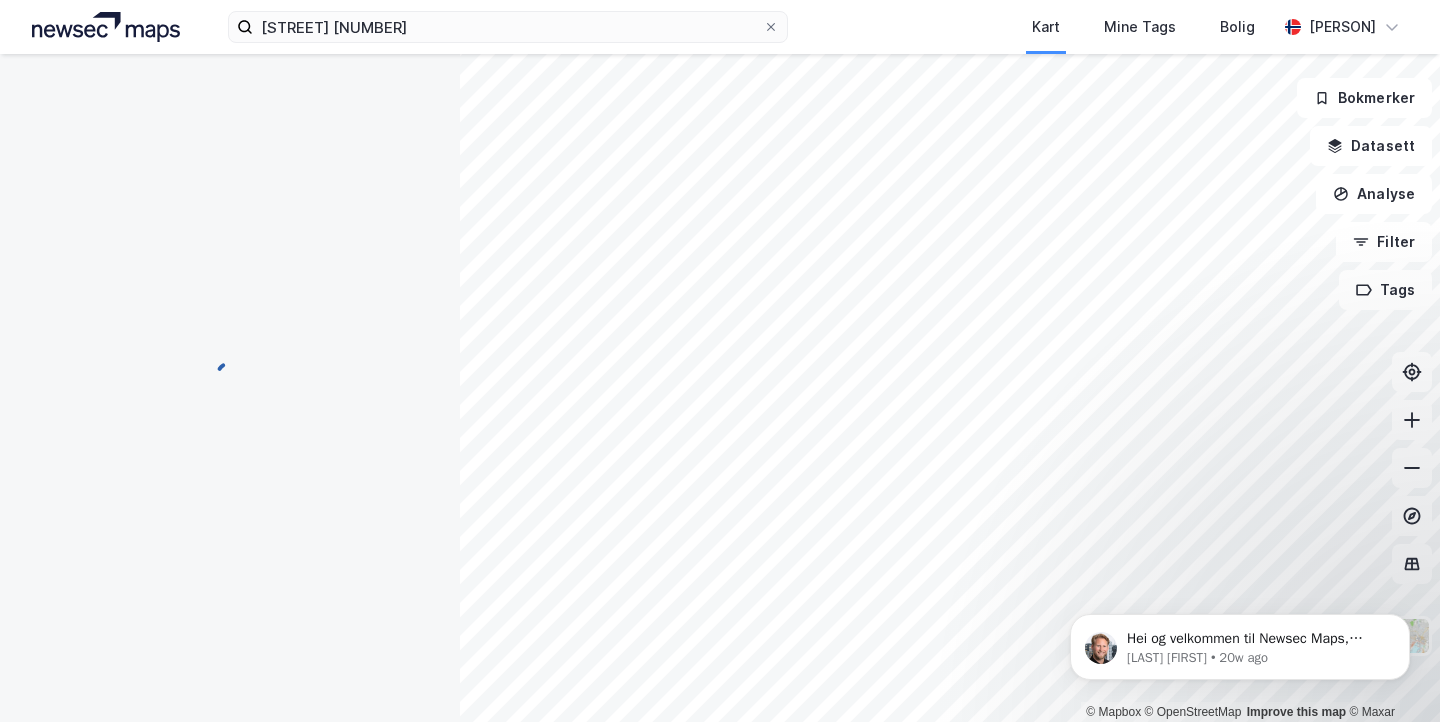 scroll, scrollTop: 1, scrollLeft: 0, axis: vertical 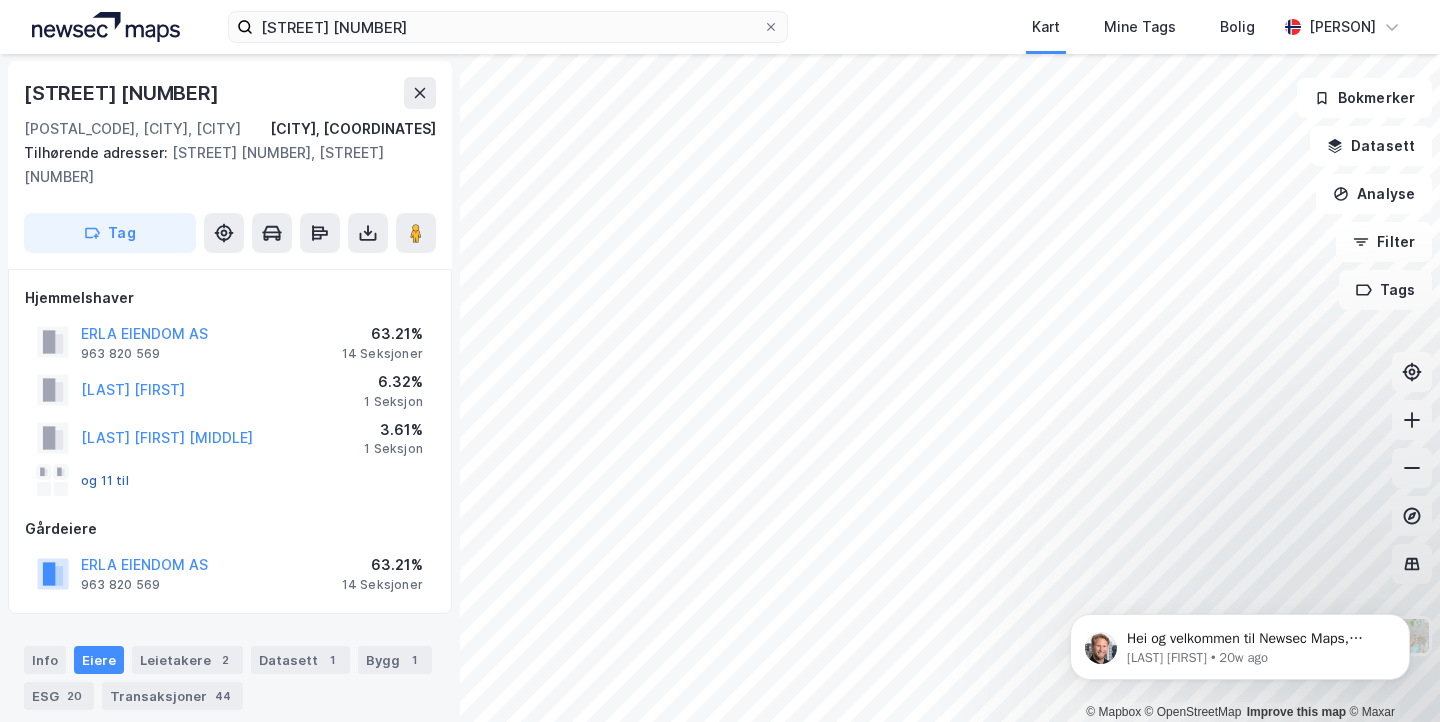 click on "og 11 til" at bounding box center (0, 0) 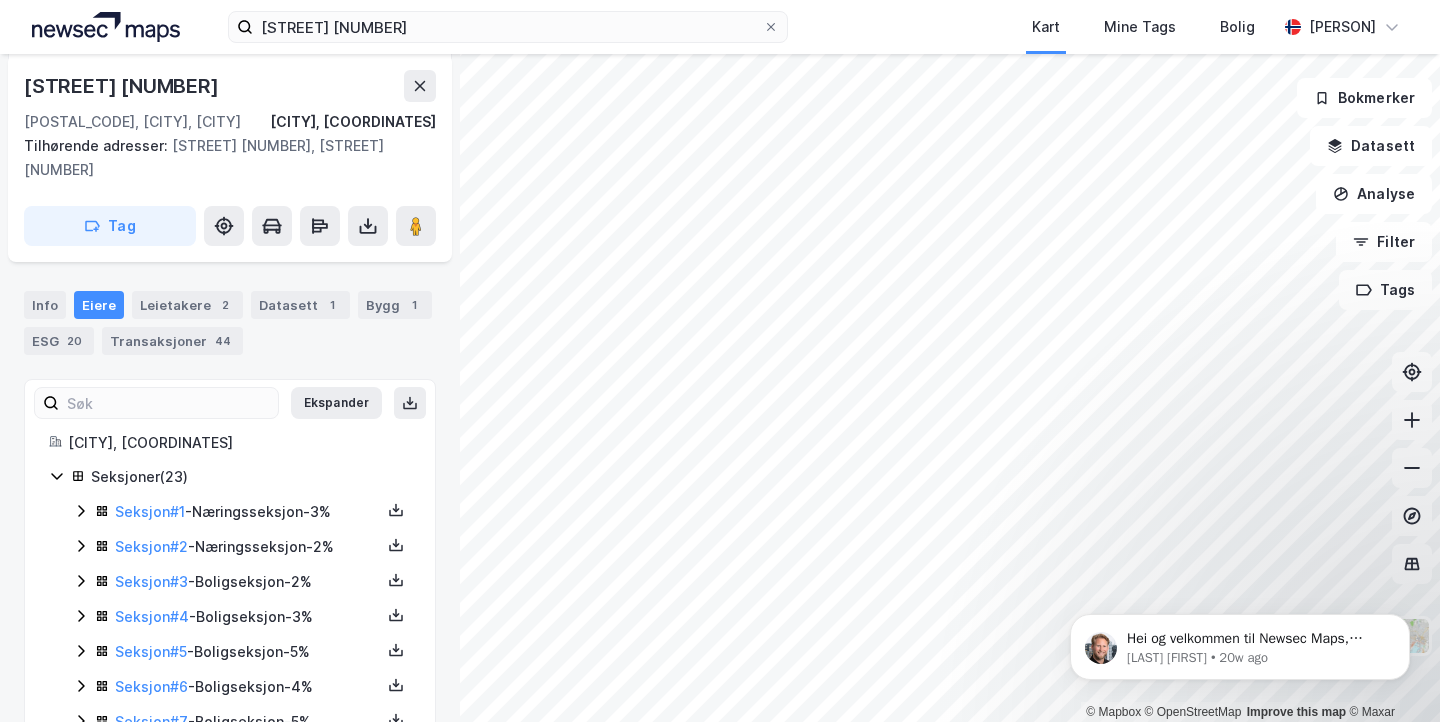 scroll, scrollTop: 357, scrollLeft: 0, axis: vertical 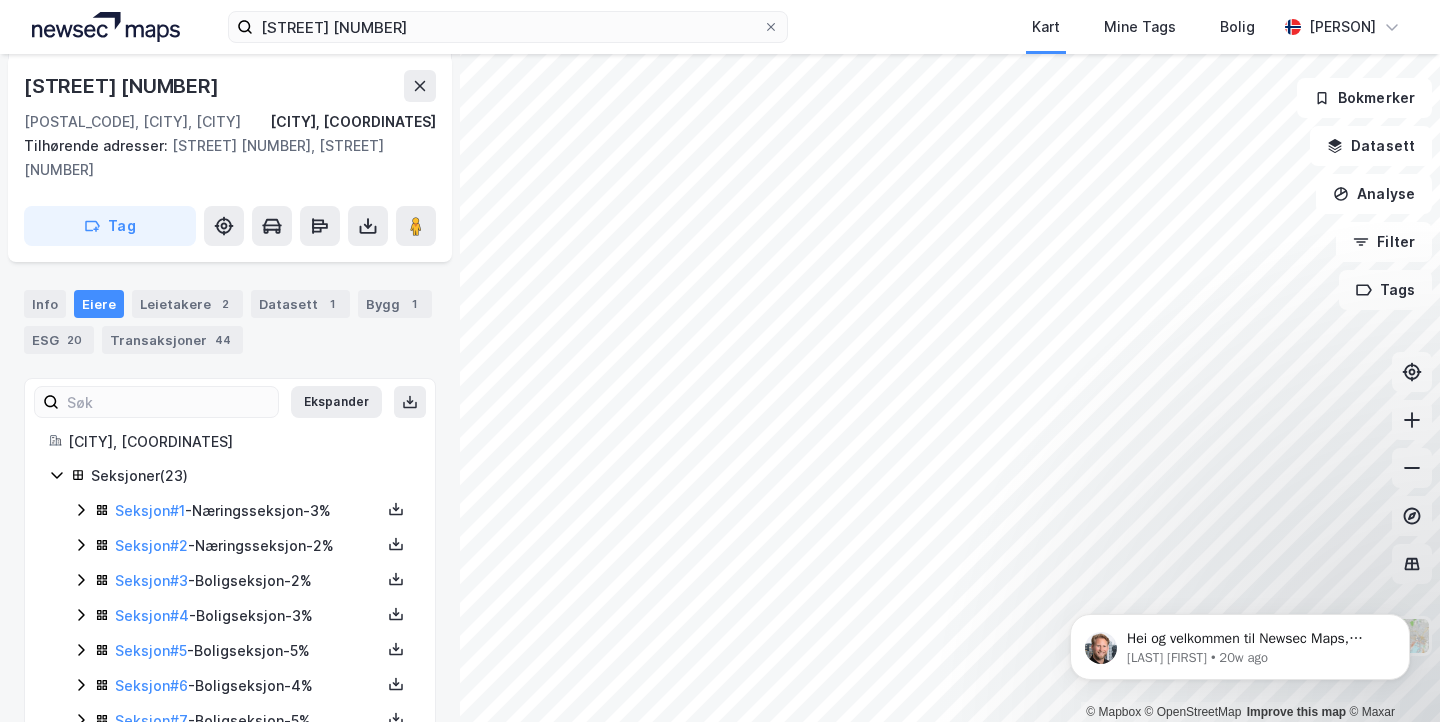 click 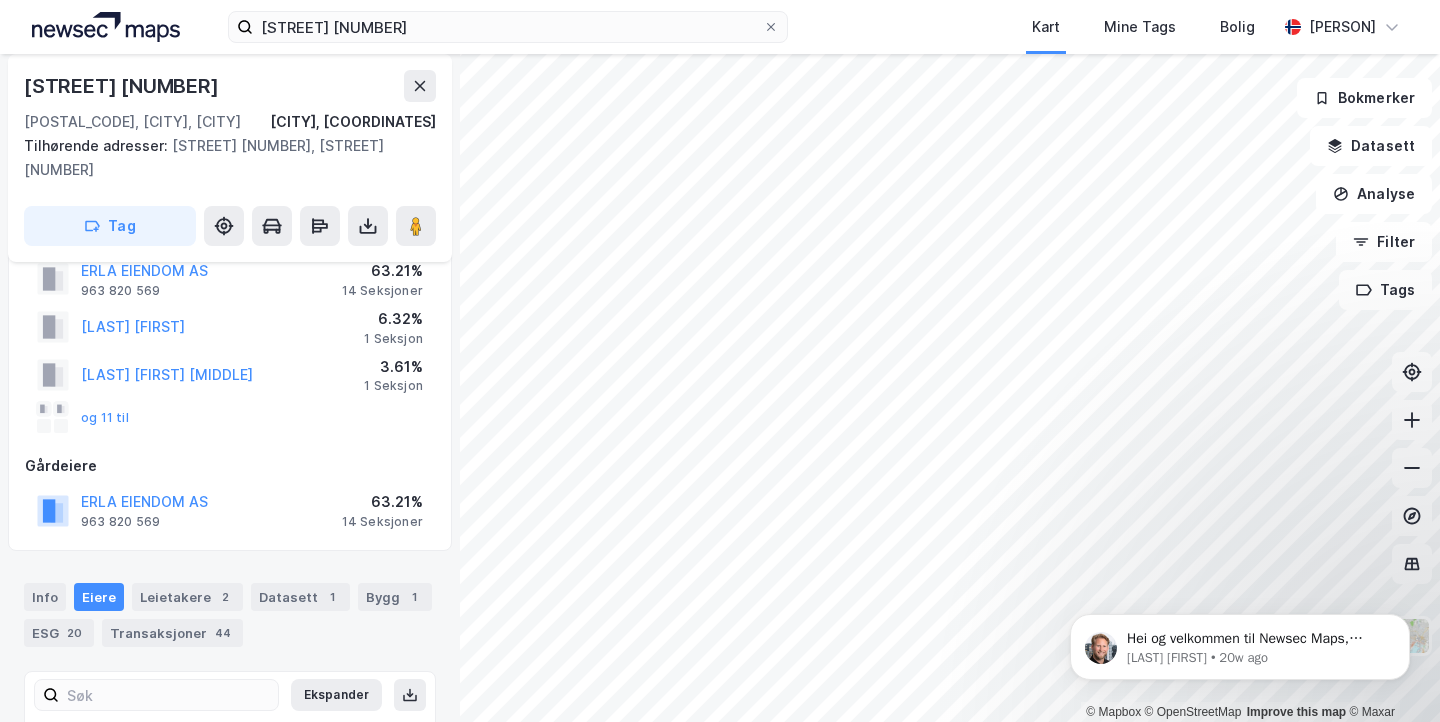 scroll, scrollTop: 25, scrollLeft: 0, axis: vertical 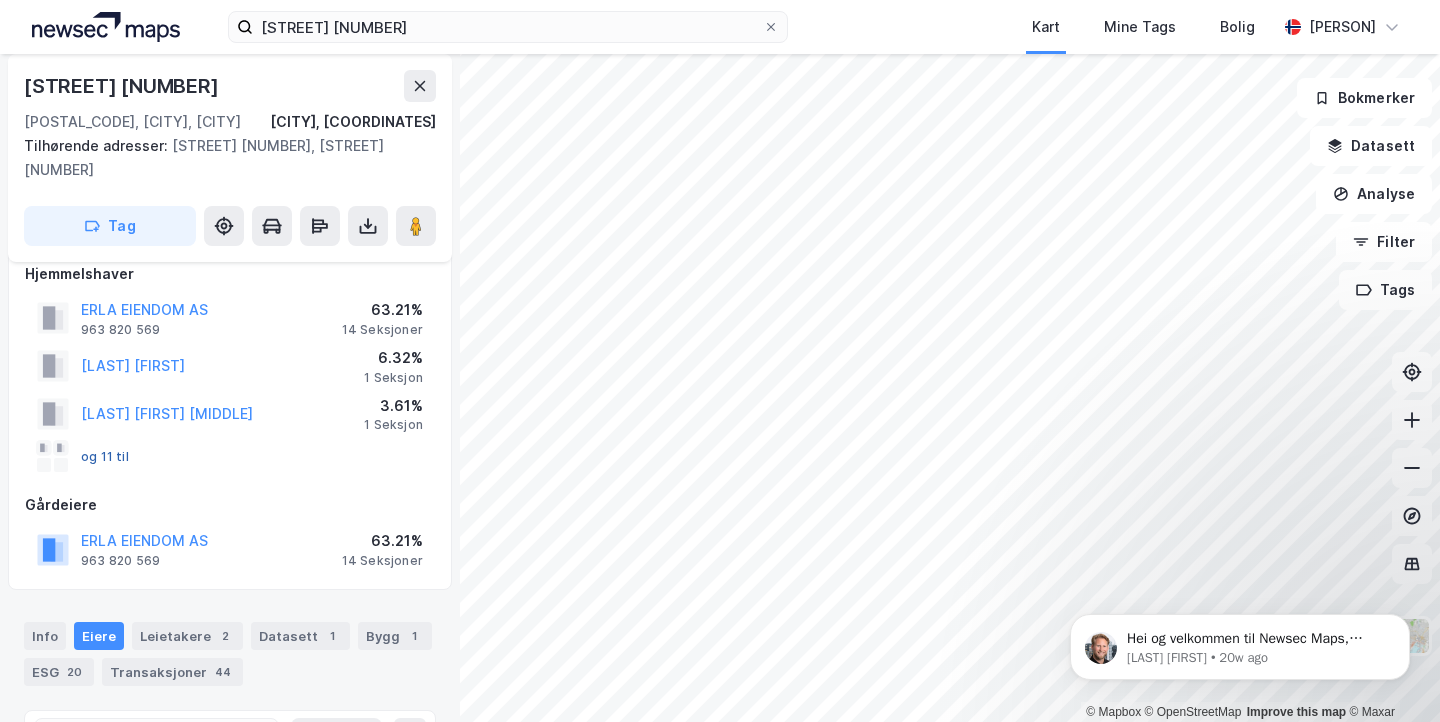 click on "og 11 til" at bounding box center (0, 0) 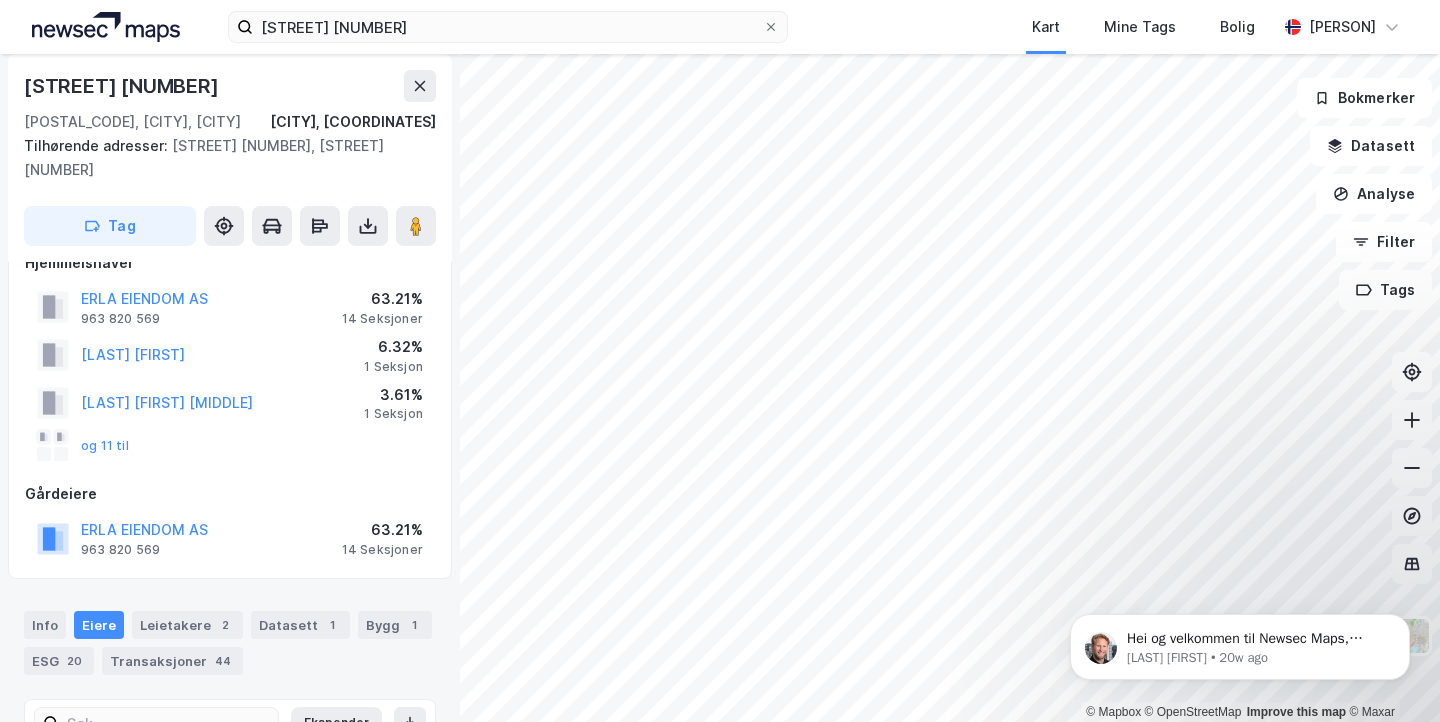 scroll, scrollTop: 0, scrollLeft: 0, axis: both 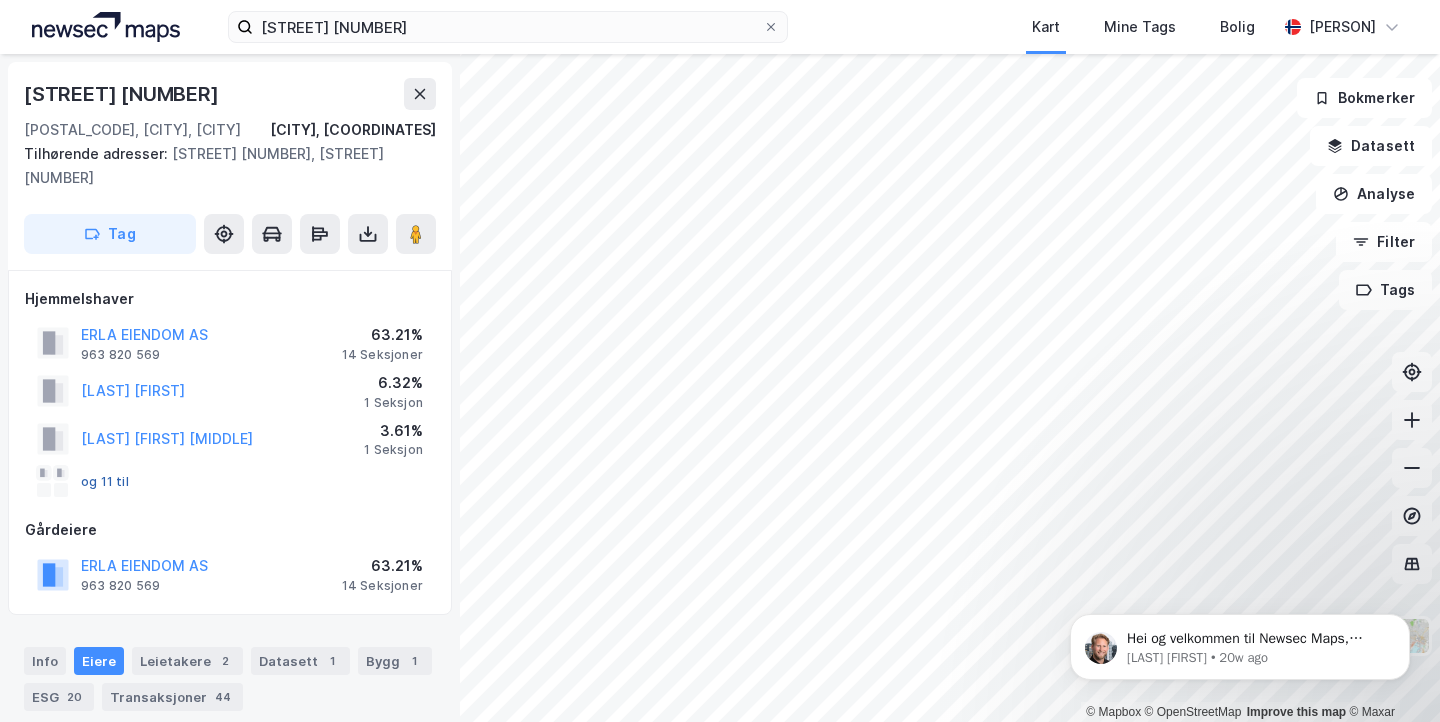 click on "og 11 til" at bounding box center [0, 0] 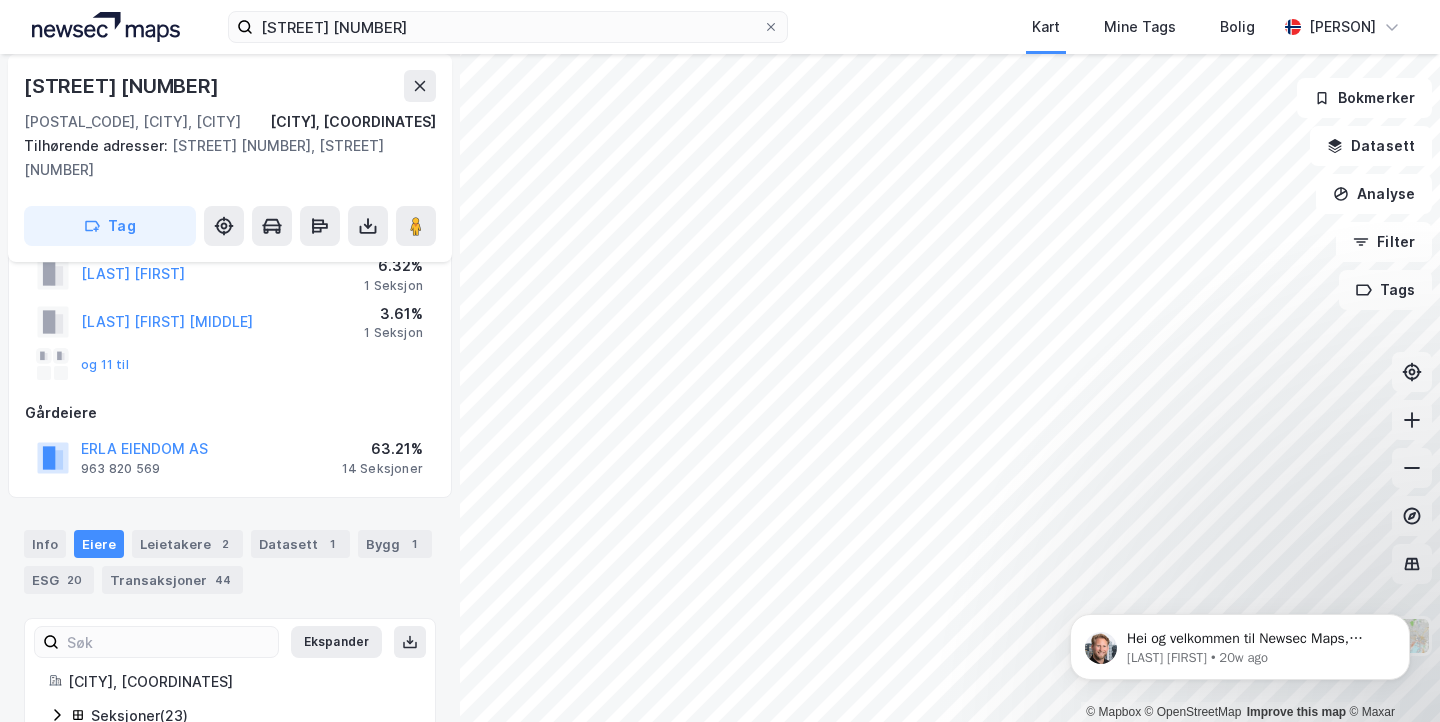 scroll, scrollTop: 13, scrollLeft: 0, axis: vertical 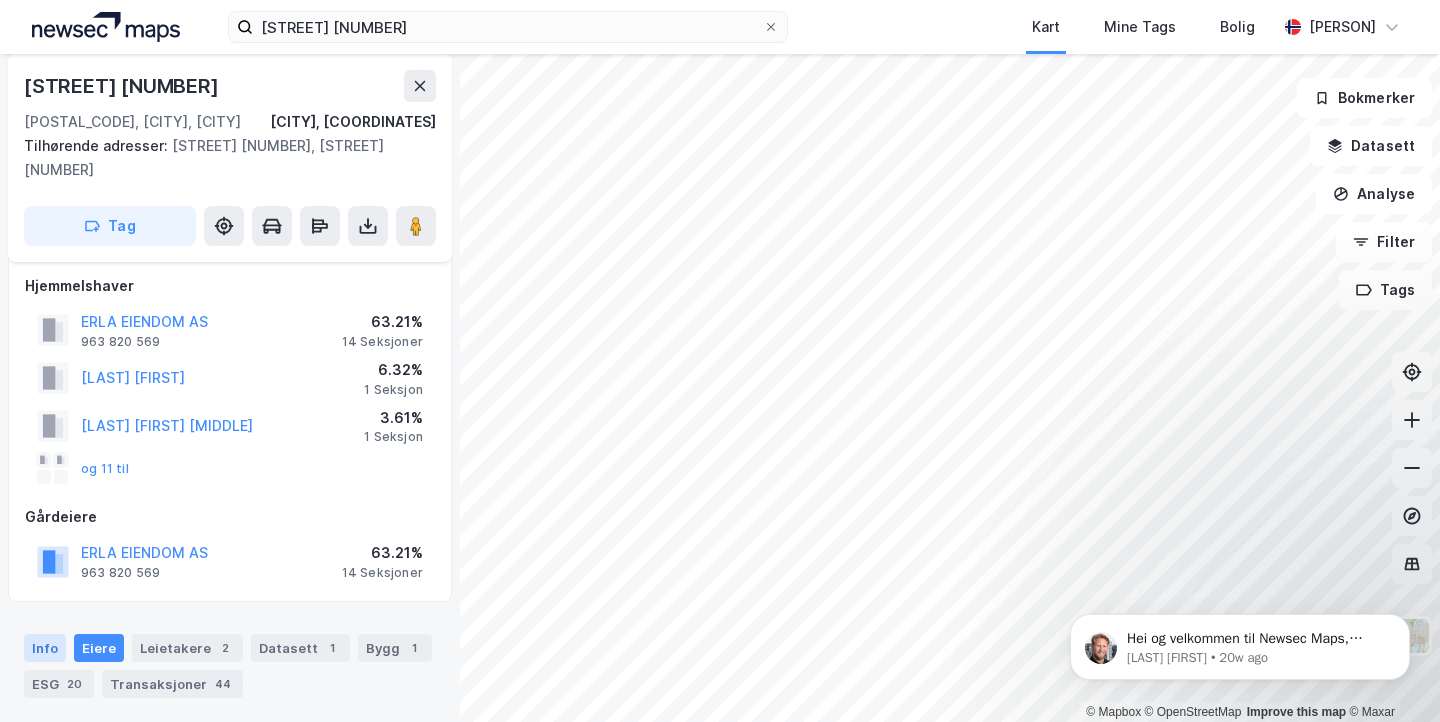 click on "Info" at bounding box center (45, 648) 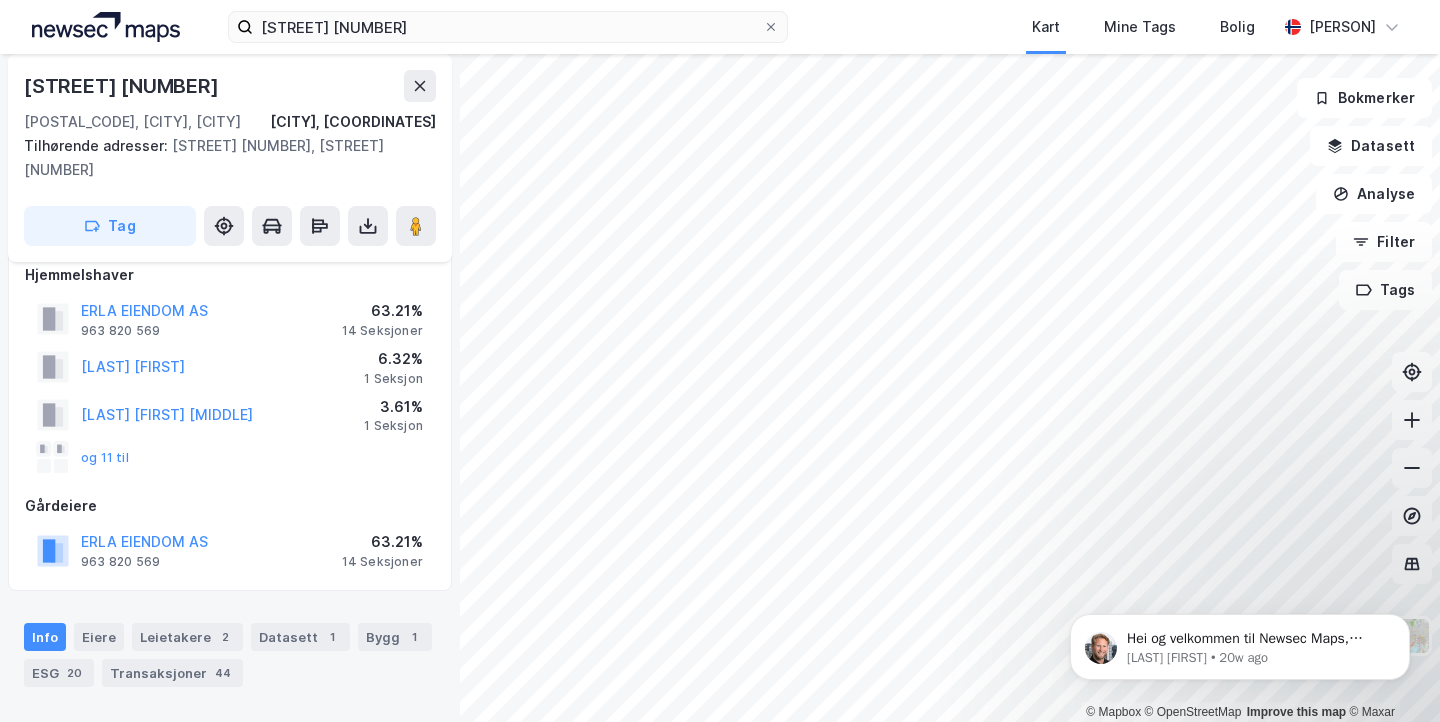 scroll, scrollTop: 31, scrollLeft: 0, axis: vertical 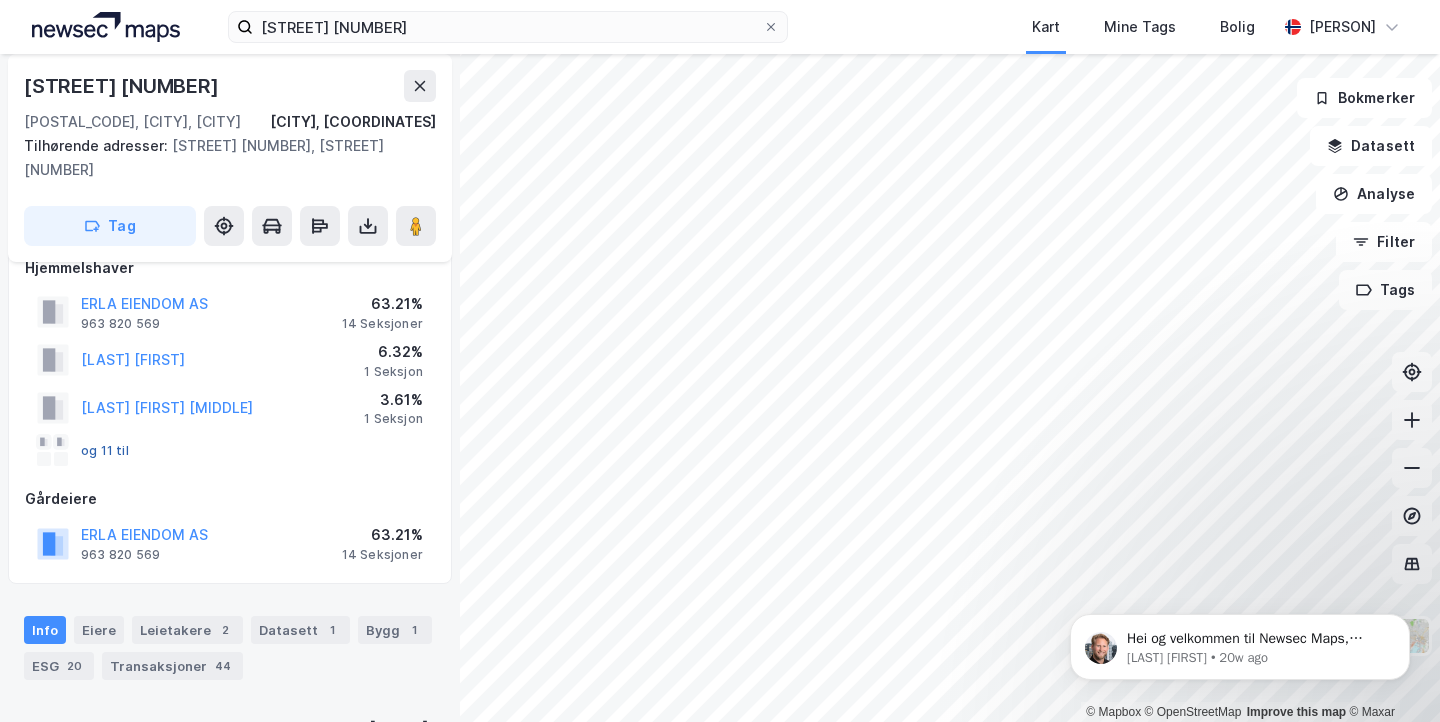 click on "og 11 til" at bounding box center (0, 0) 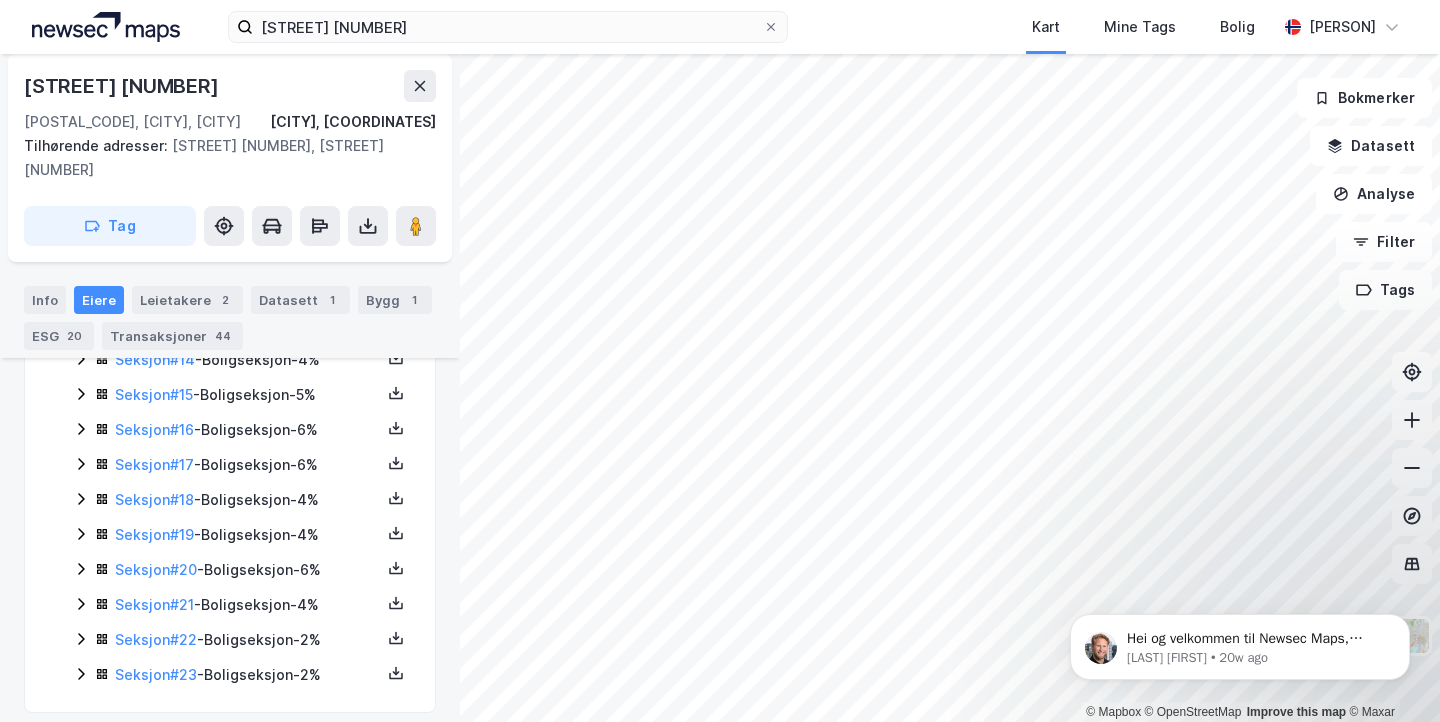 scroll, scrollTop: 989, scrollLeft: 0, axis: vertical 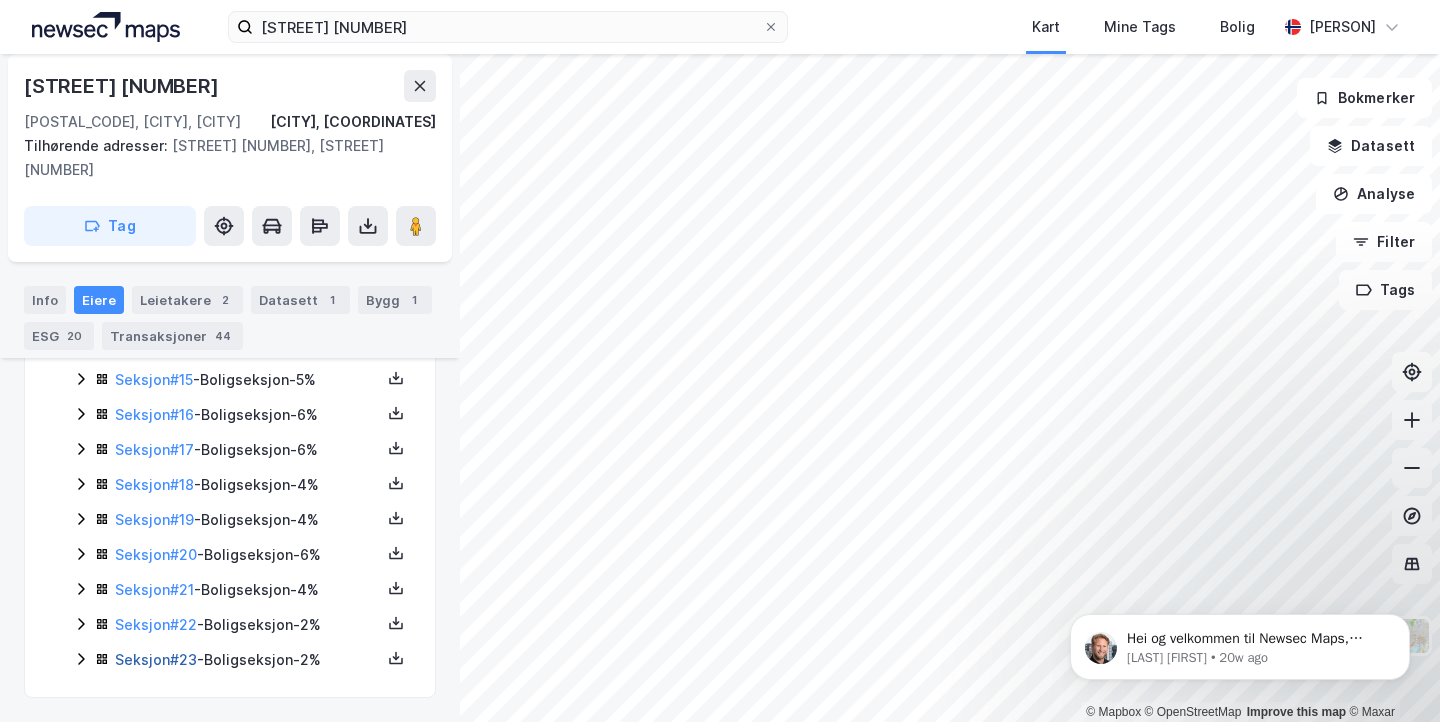 click on "Seksjon  # [NUMBER]" at bounding box center [156, 659] 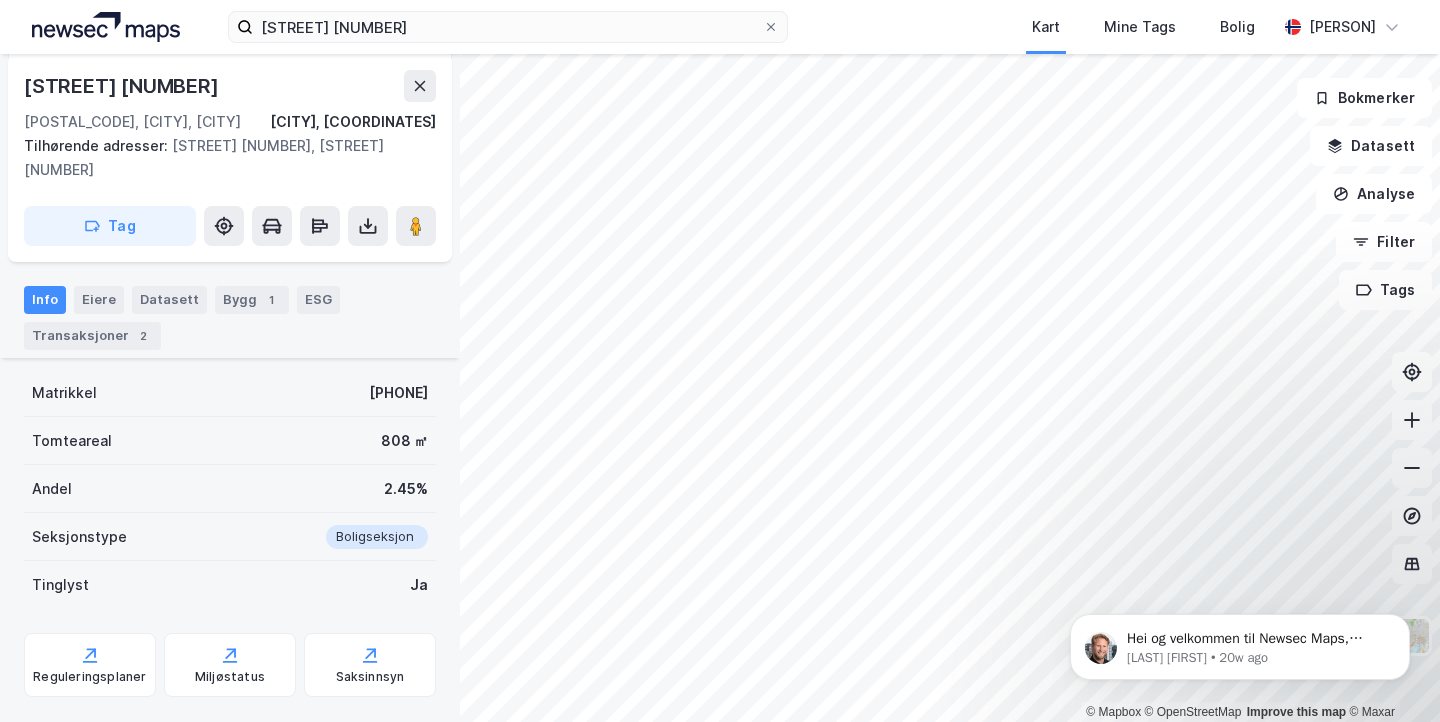 scroll, scrollTop: 0, scrollLeft: 0, axis: both 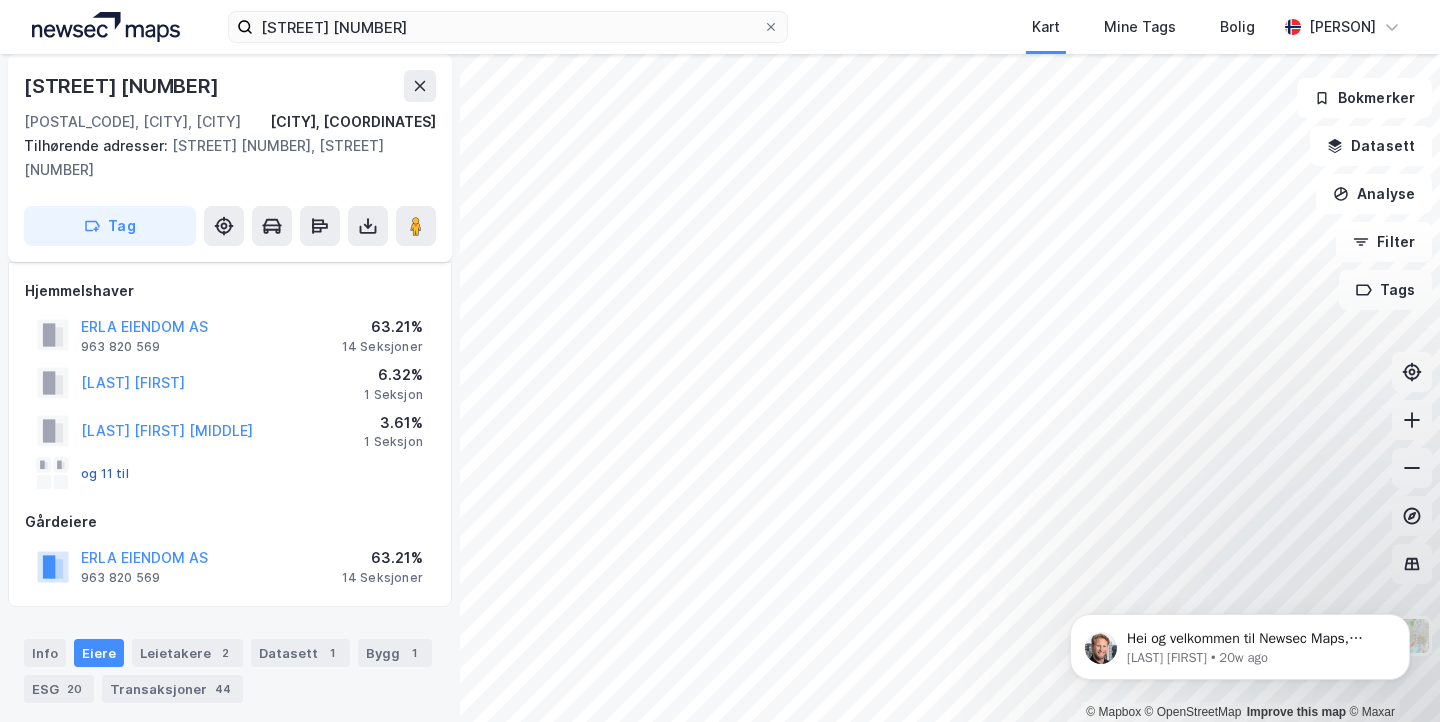 click on "og 11 til" at bounding box center [0, 0] 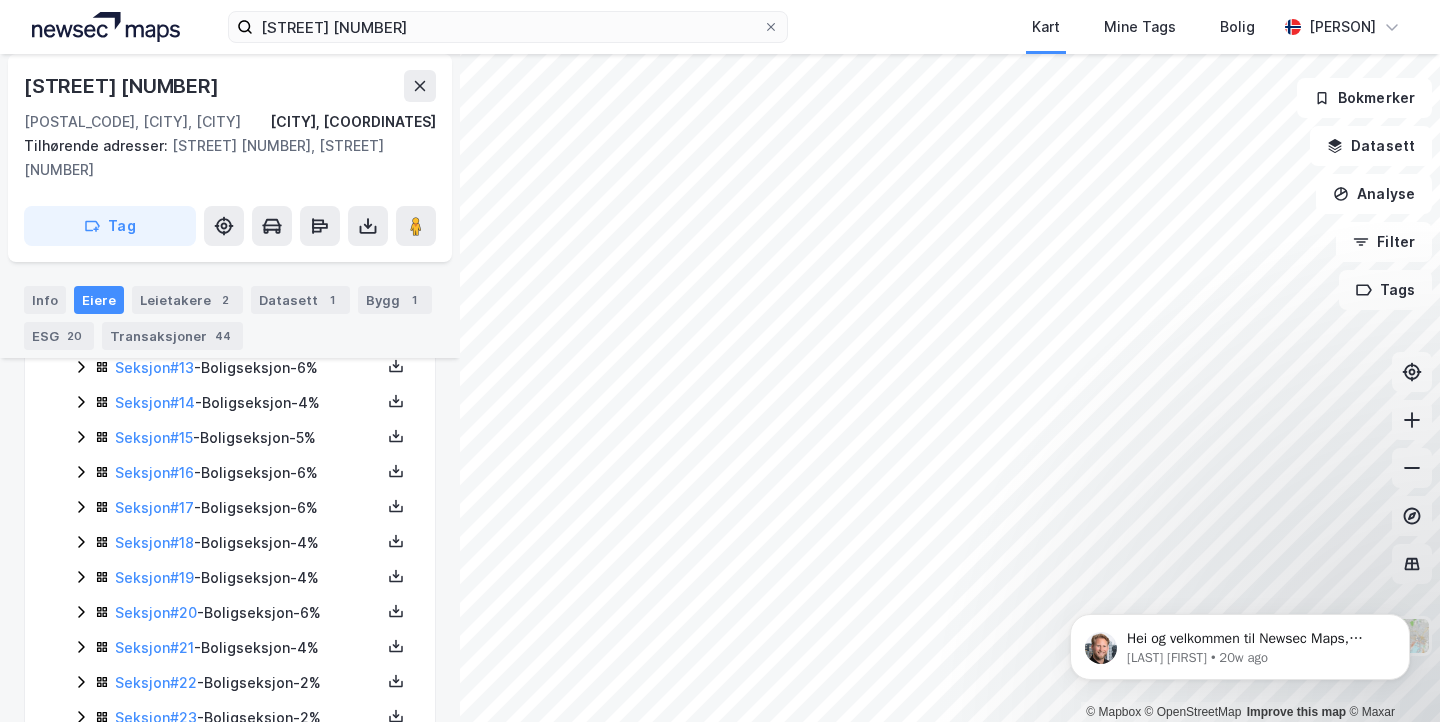 scroll, scrollTop: 989, scrollLeft: 0, axis: vertical 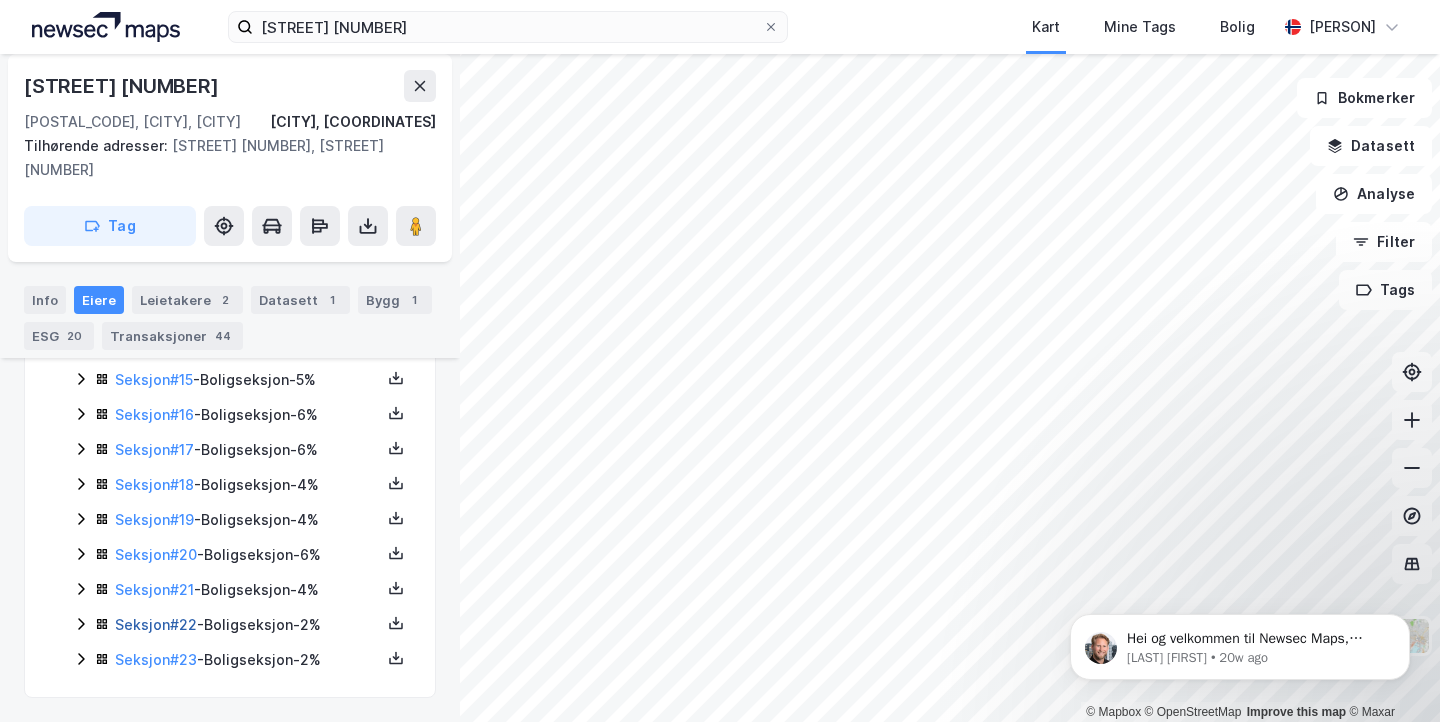 click on "Seksjon  # 22" at bounding box center (156, 624) 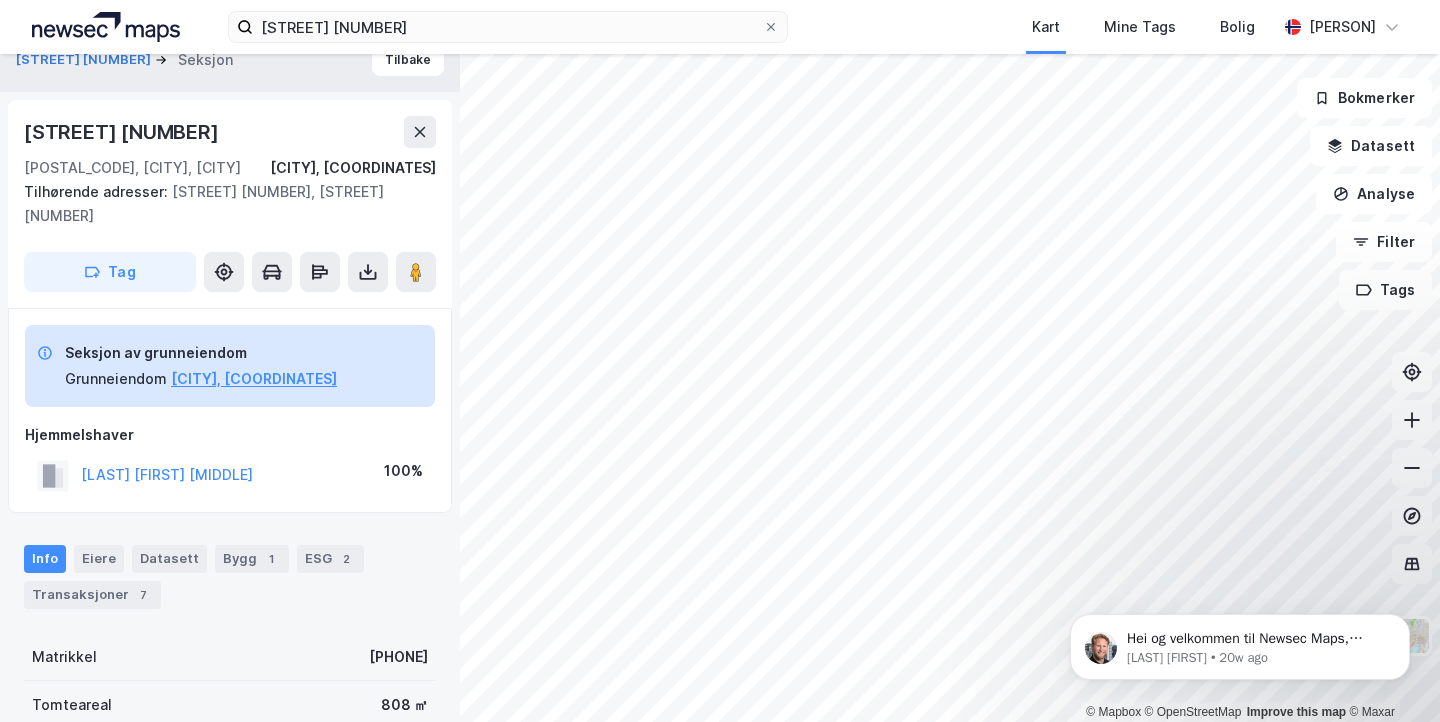 scroll, scrollTop: 27, scrollLeft: 0, axis: vertical 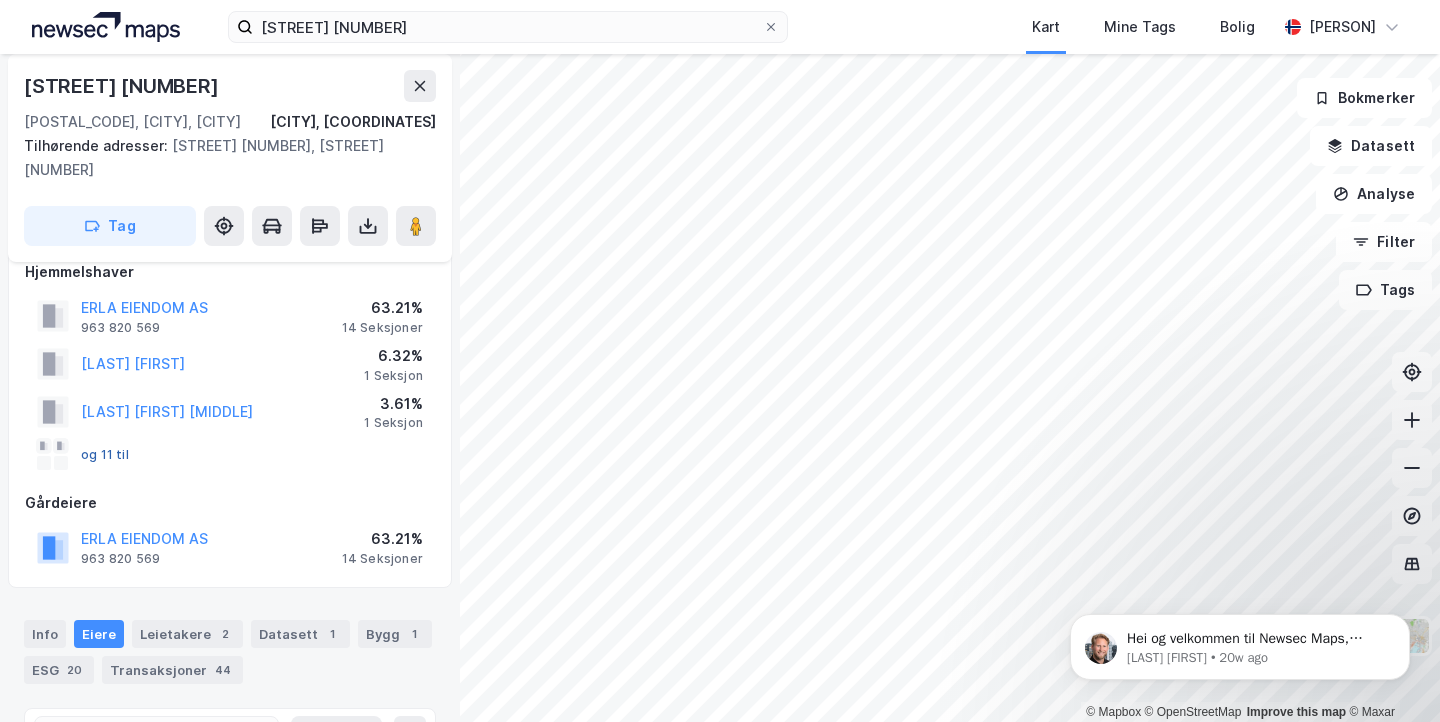 click on "og 11 til" at bounding box center [0, 0] 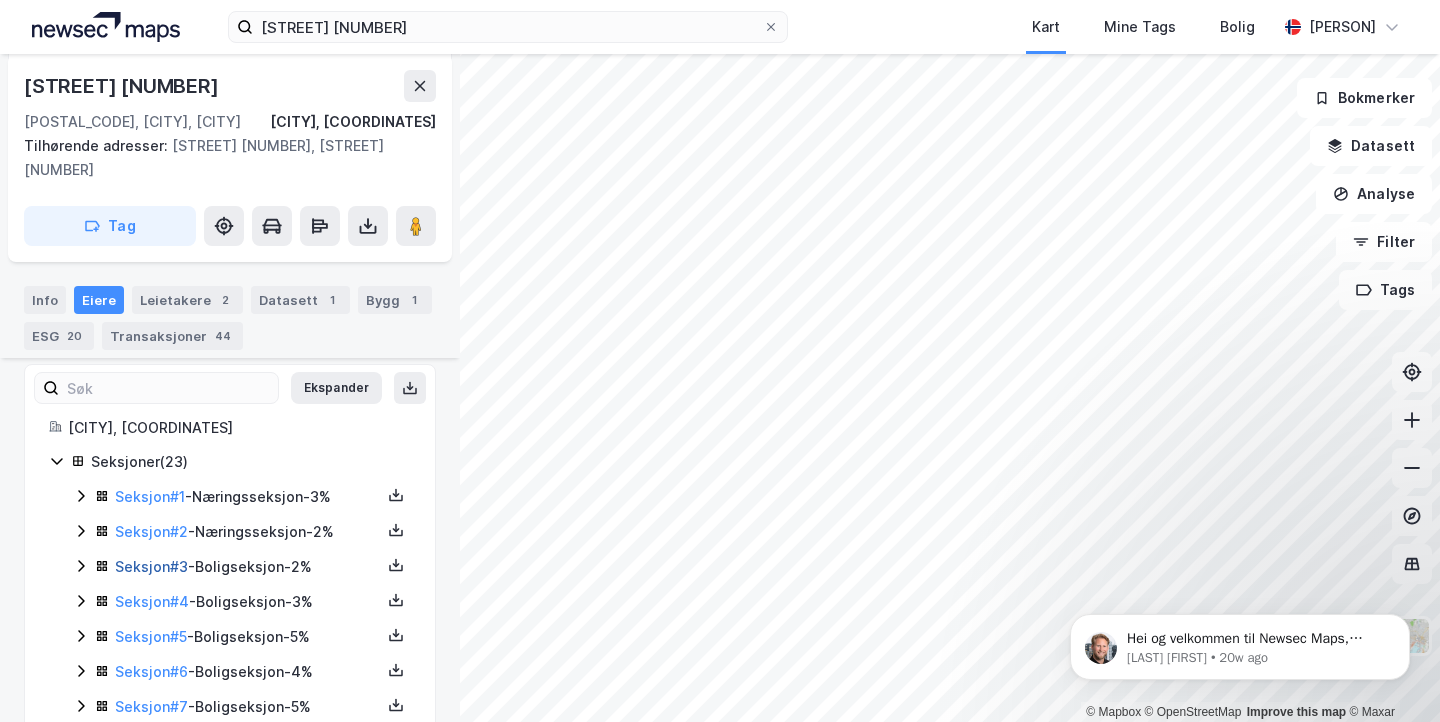 click on "Seksjon  # 3" at bounding box center [151, 566] 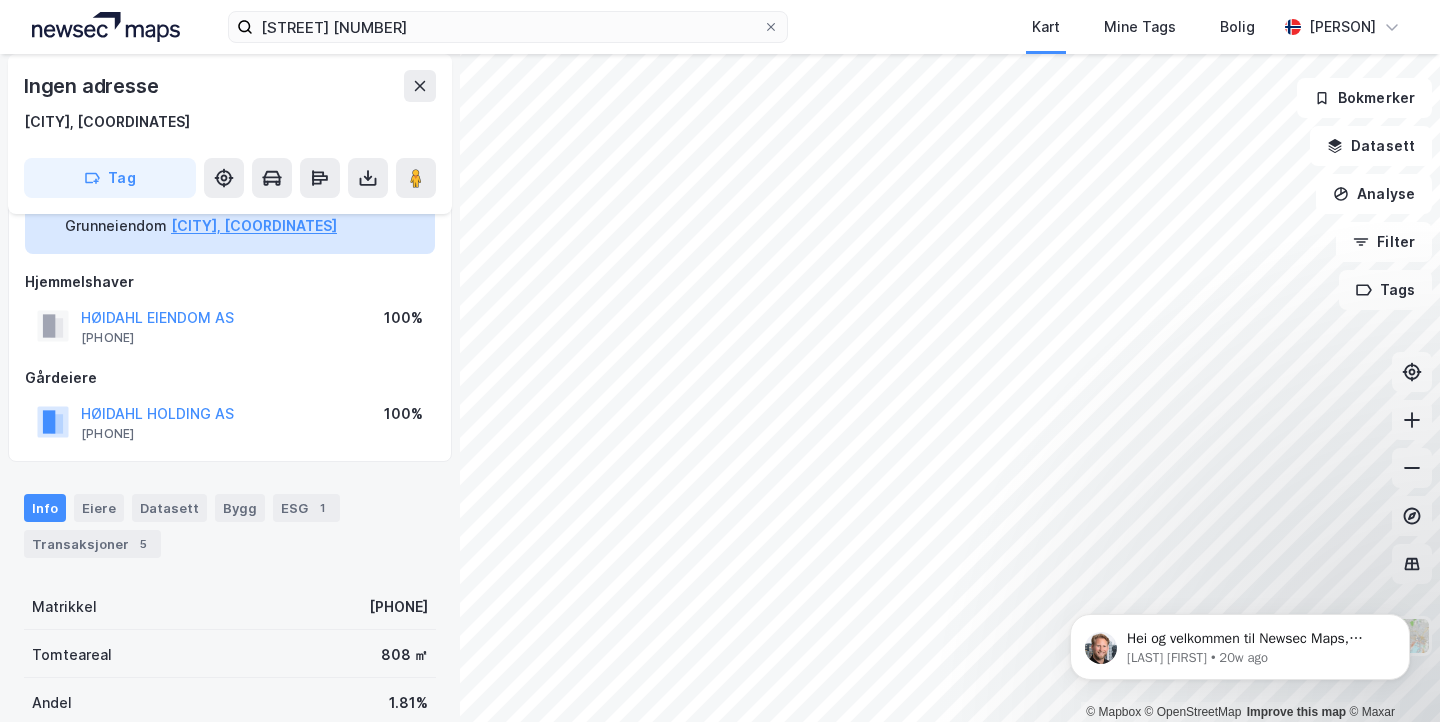 scroll, scrollTop: 90, scrollLeft: 0, axis: vertical 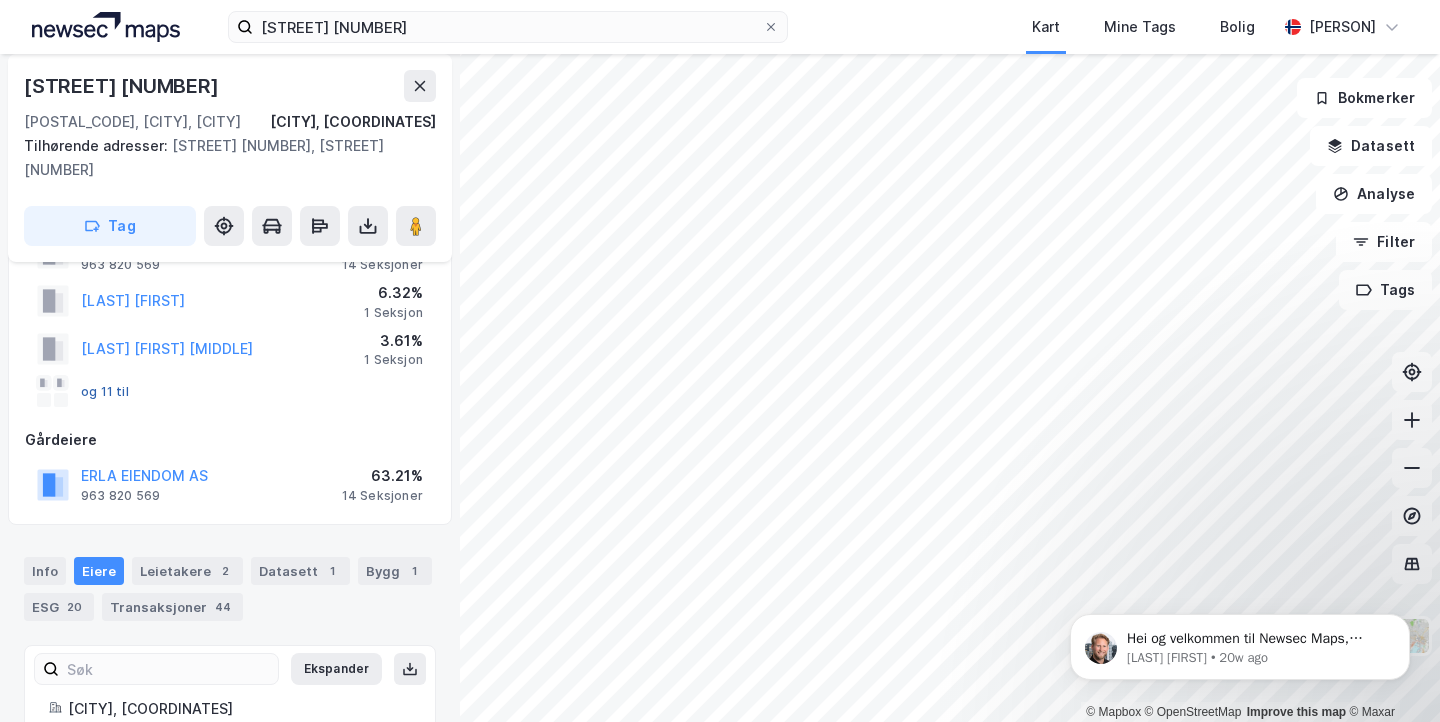 click on "og 11 til" at bounding box center (0, 0) 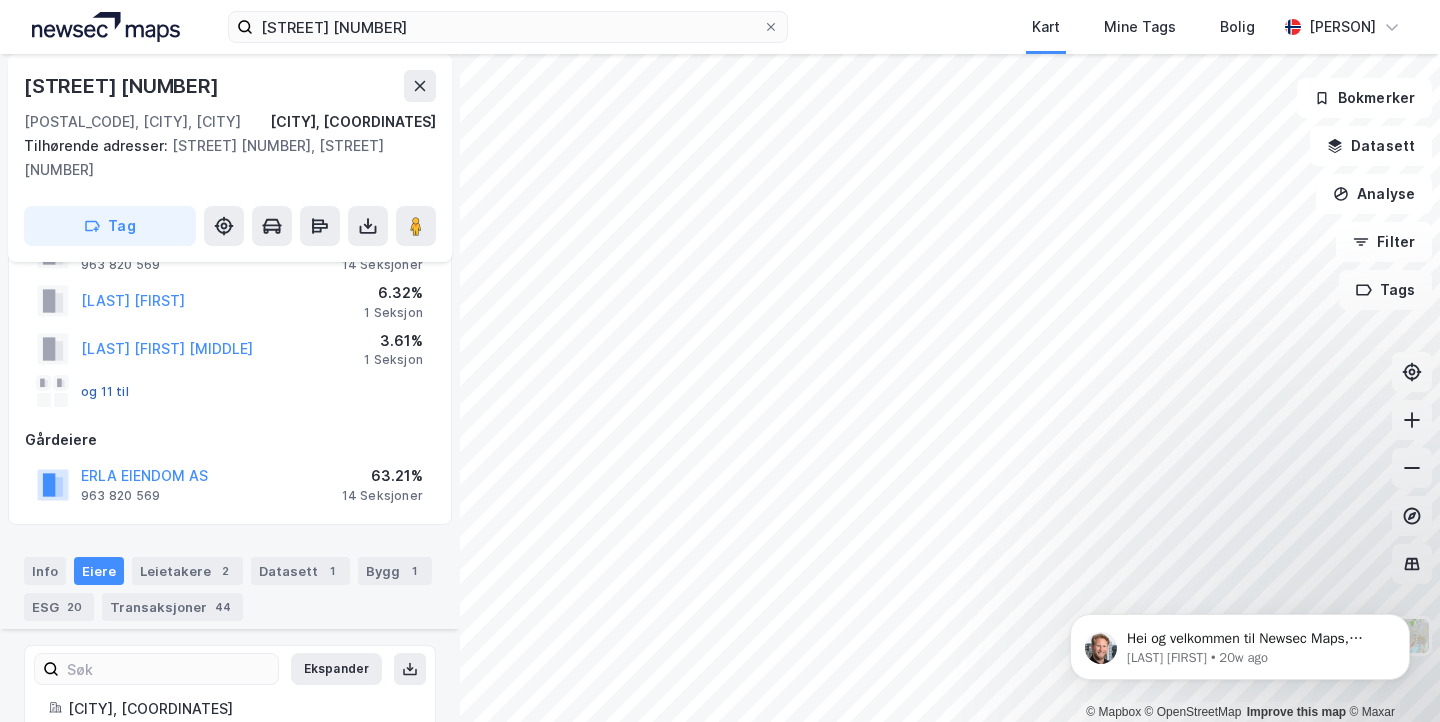 scroll, scrollTop: 371, scrollLeft: 0, axis: vertical 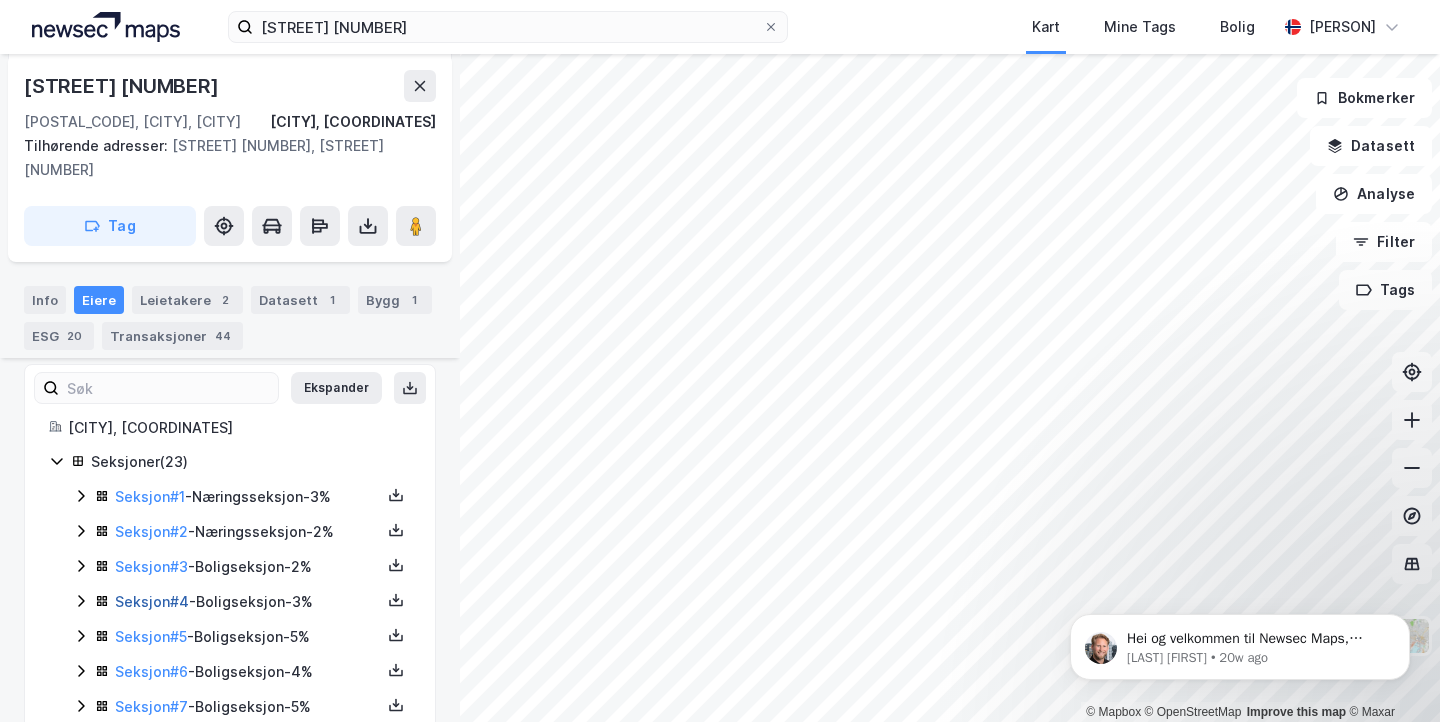 click on "Seksjon  # [NUMBER]" at bounding box center [152, 601] 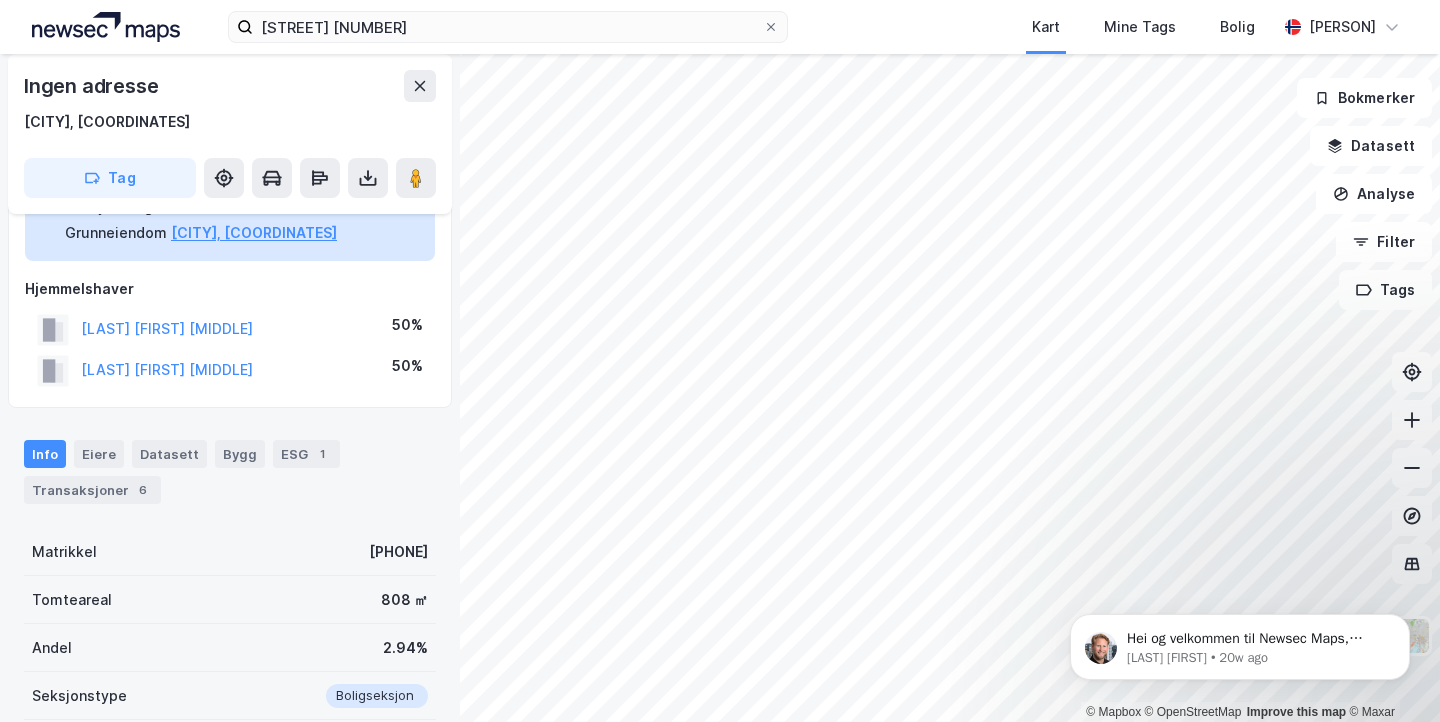 scroll, scrollTop: 93, scrollLeft: 0, axis: vertical 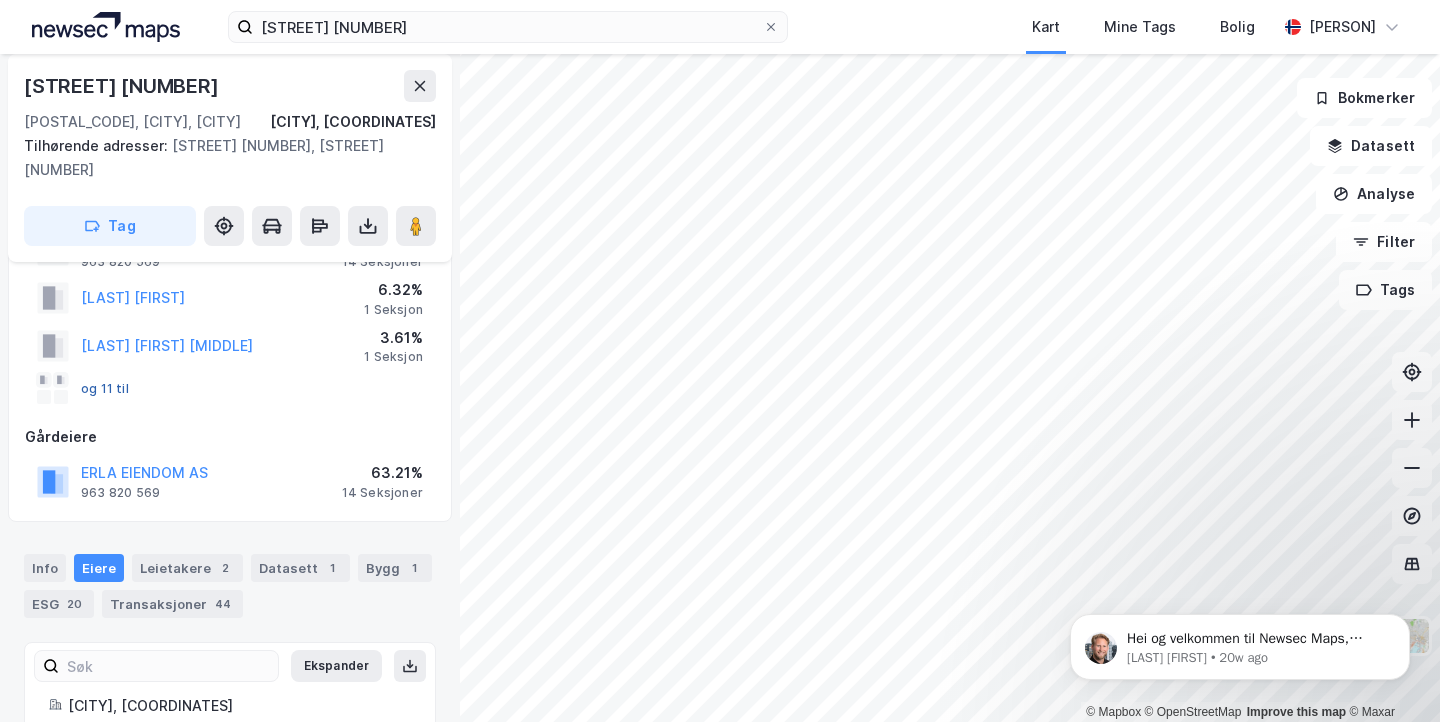 click on "og 11 til" at bounding box center (0, 0) 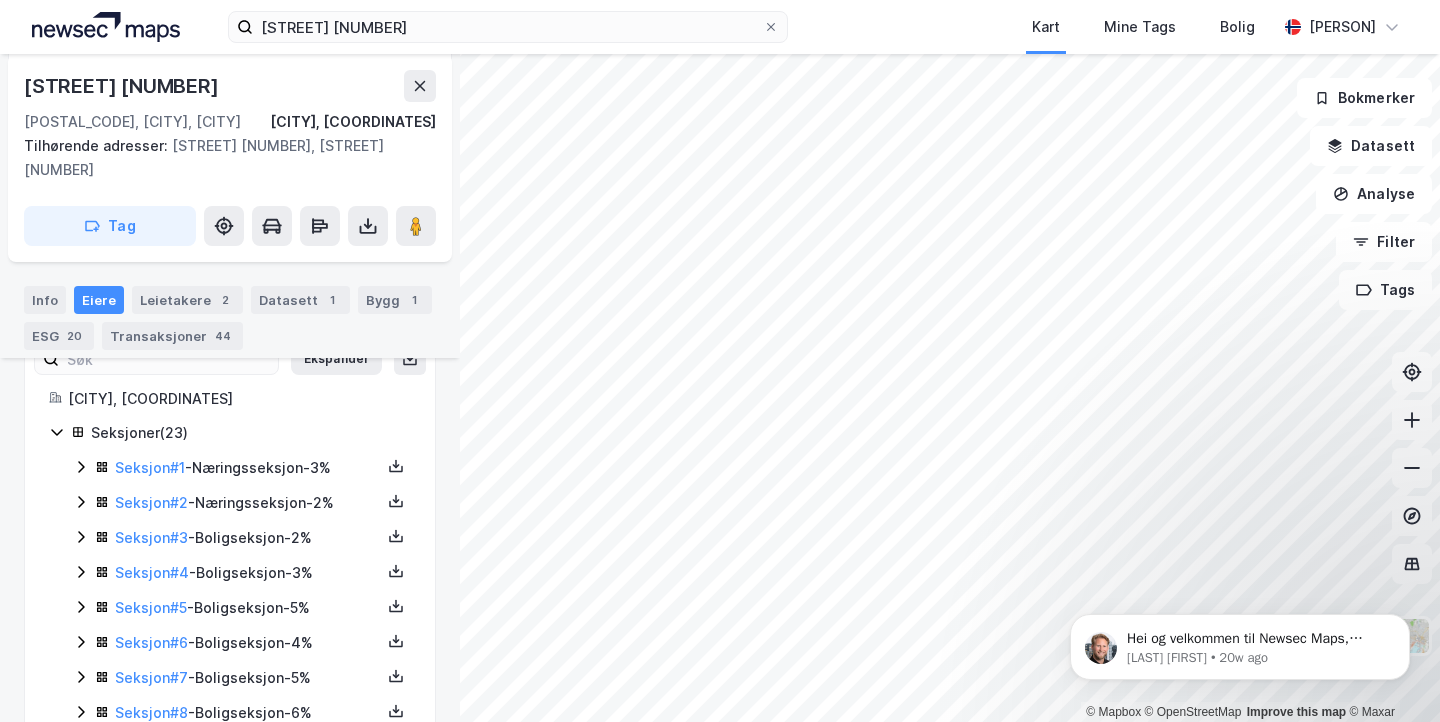 scroll, scrollTop: 487, scrollLeft: 0, axis: vertical 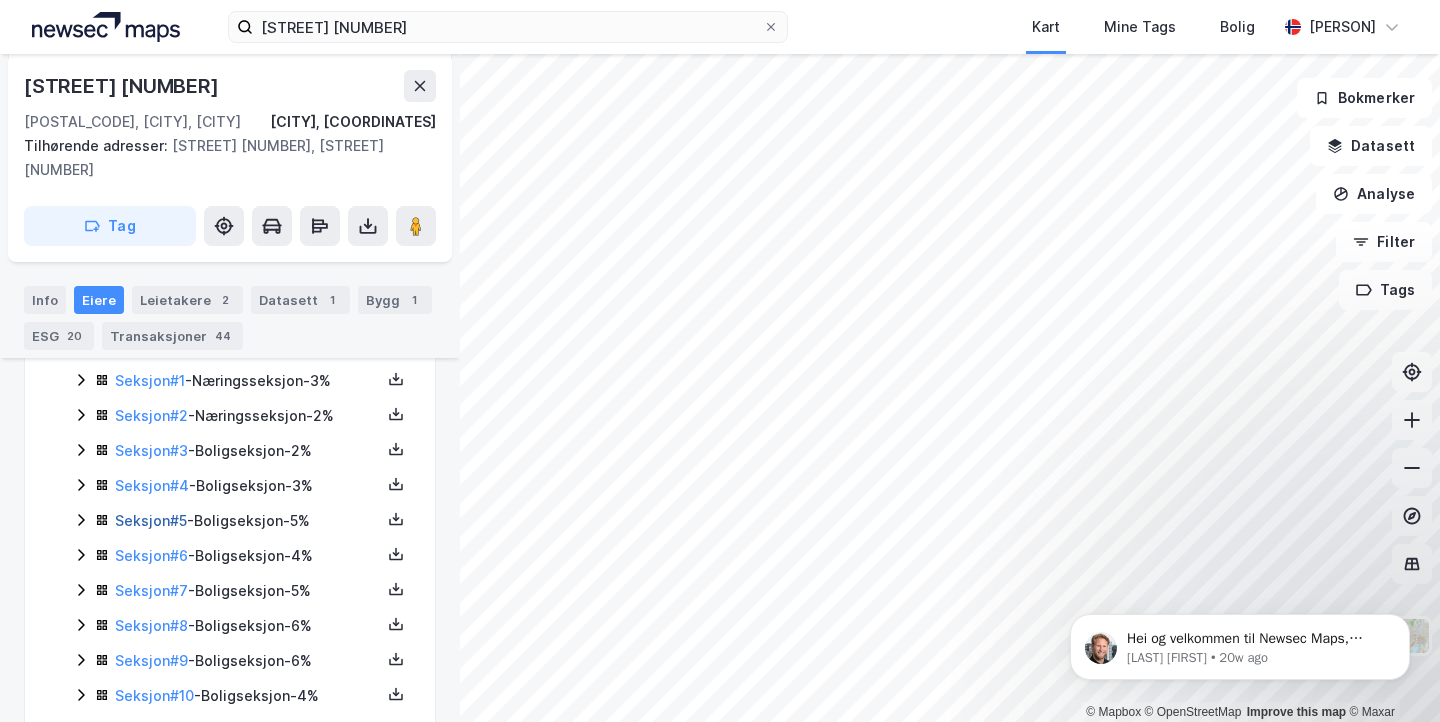 click on "Seksjon  # 5" at bounding box center [151, 520] 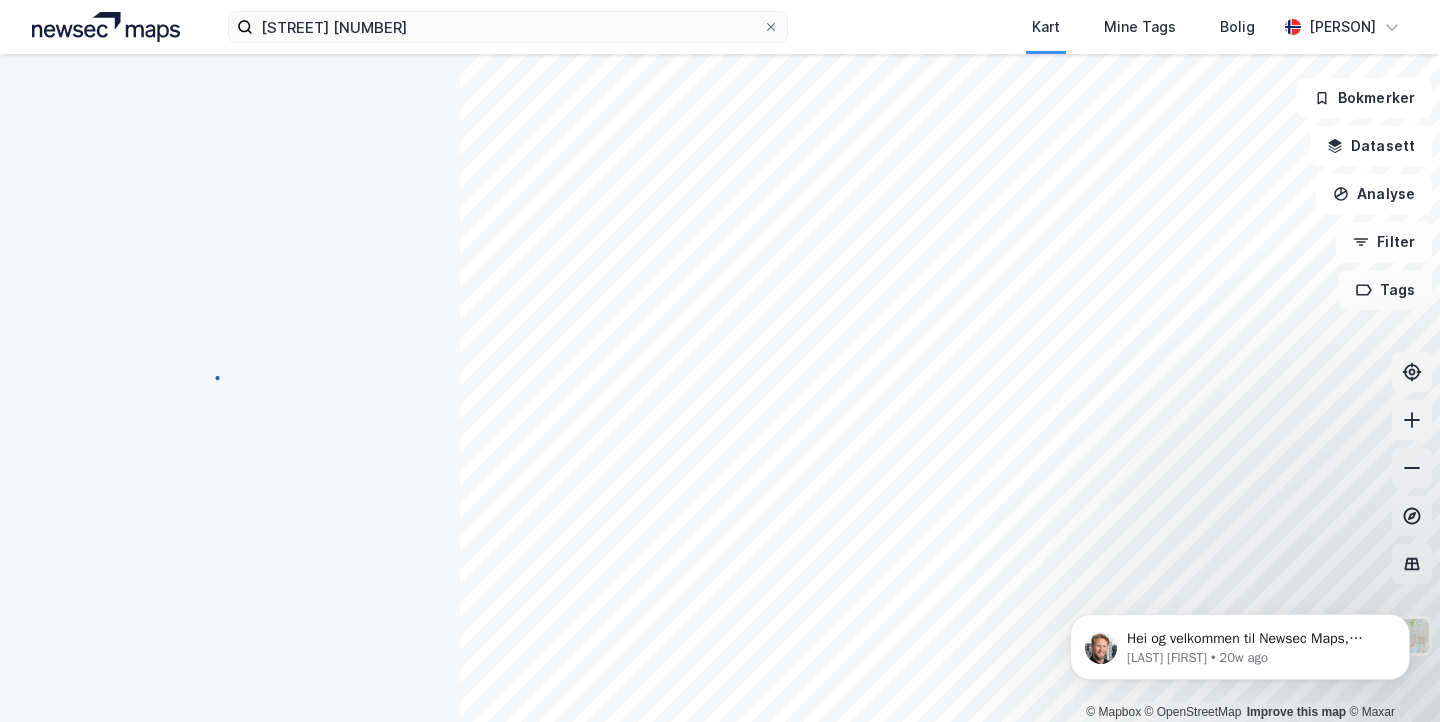 scroll 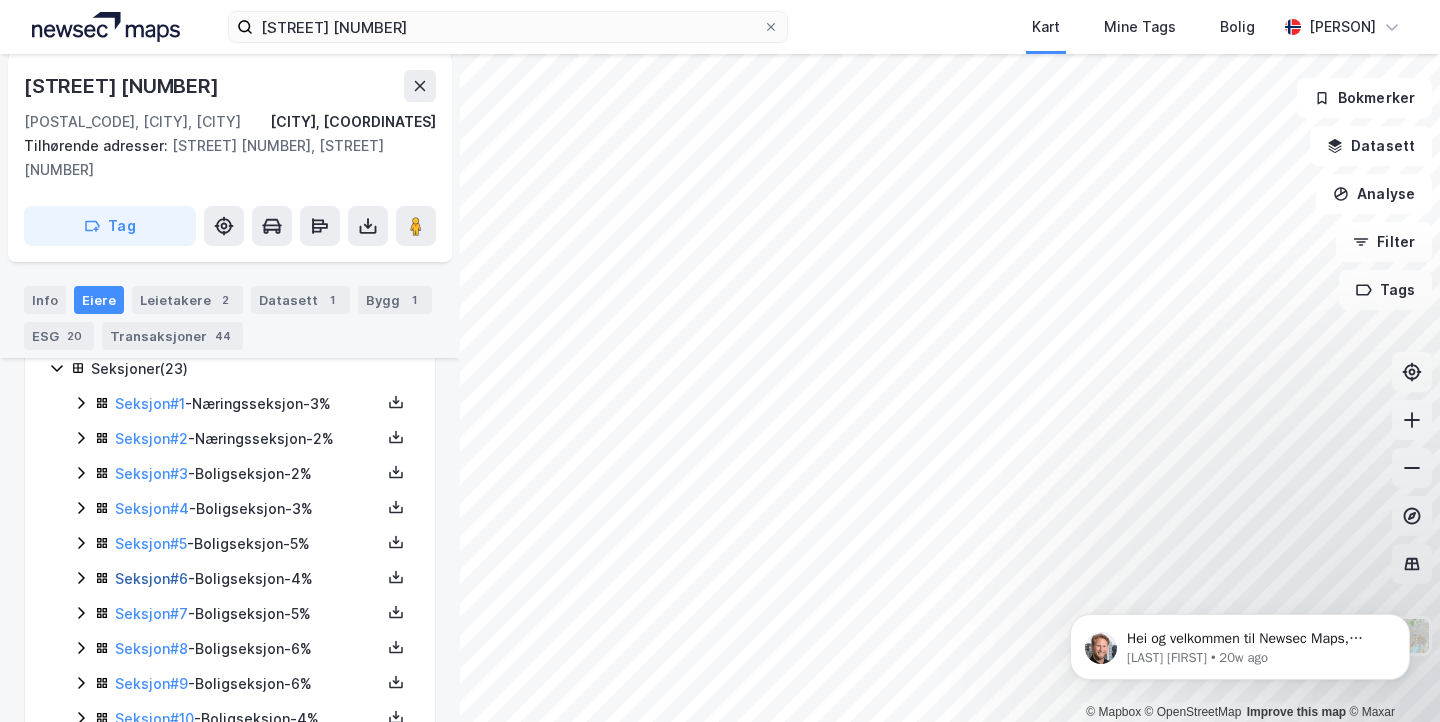 click on "Seksjon  # [NUMBER]" at bounding box center [151, 578] 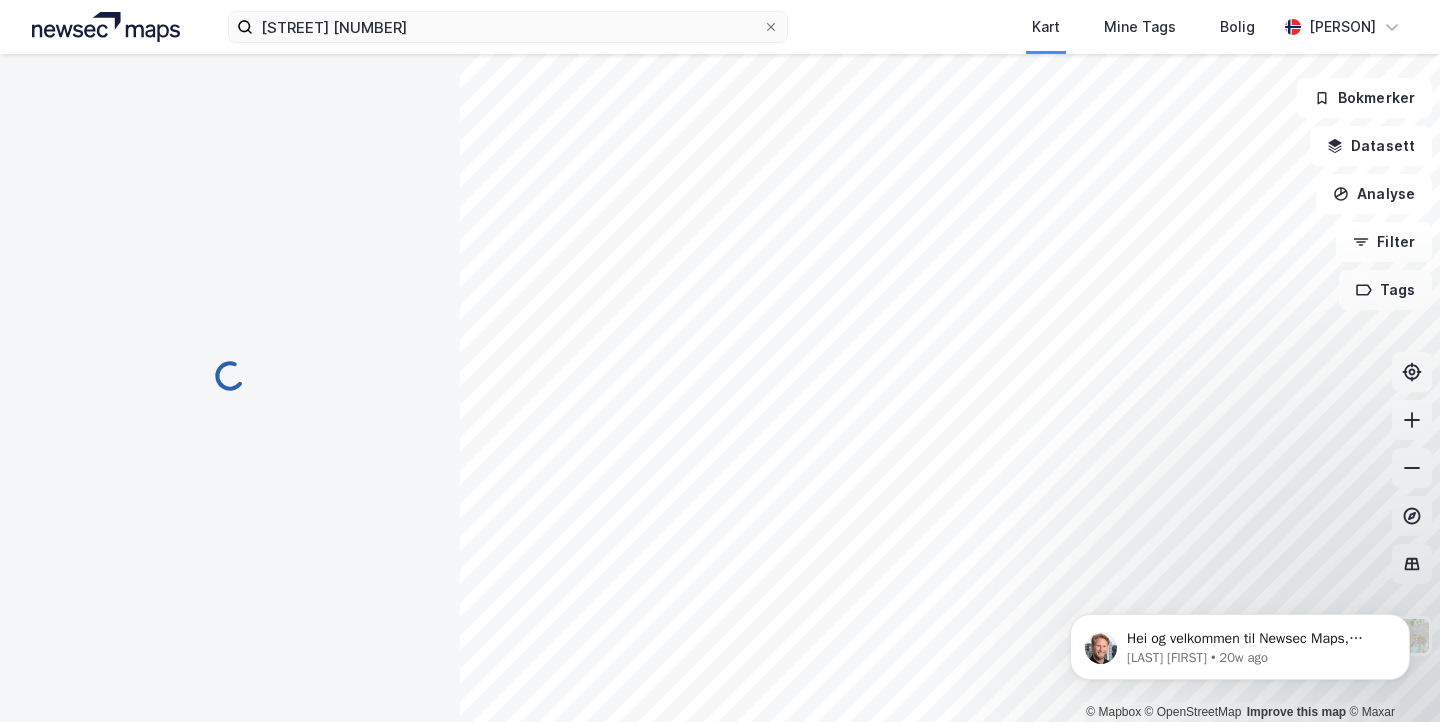 scroll, scrollTop: 432, scrollLeft: 0, axis: vertical 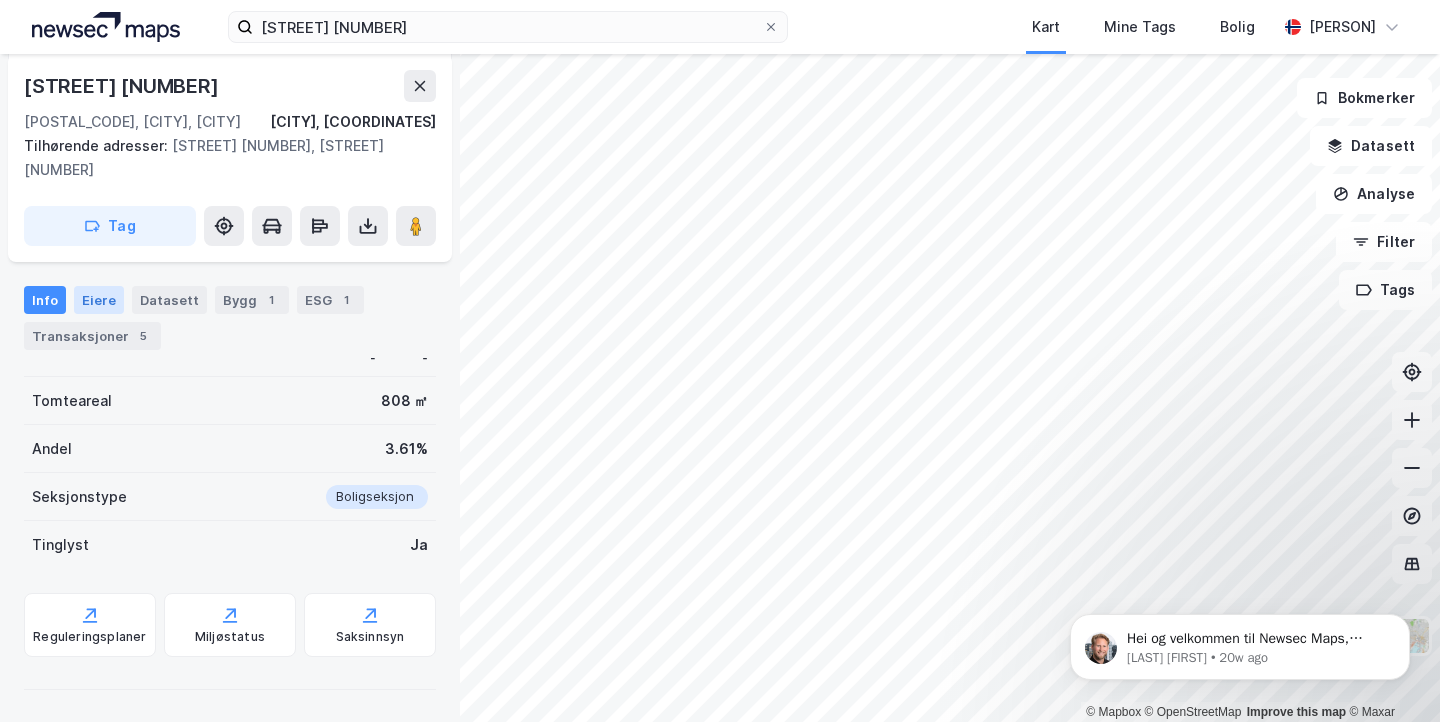 click on "Eiere" at bounding box center (99, 300) 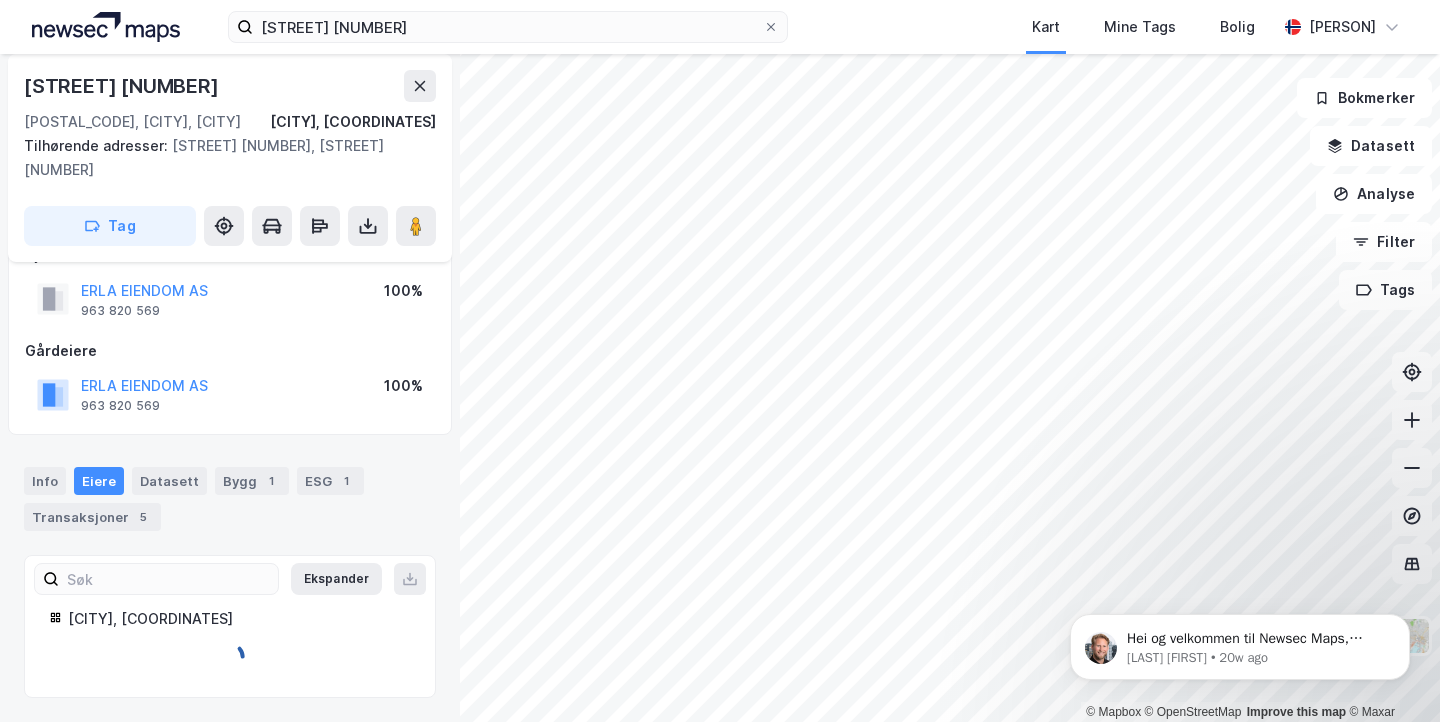 scroll, scrollTop: 267, scrollLeft: 0, axis: vertical 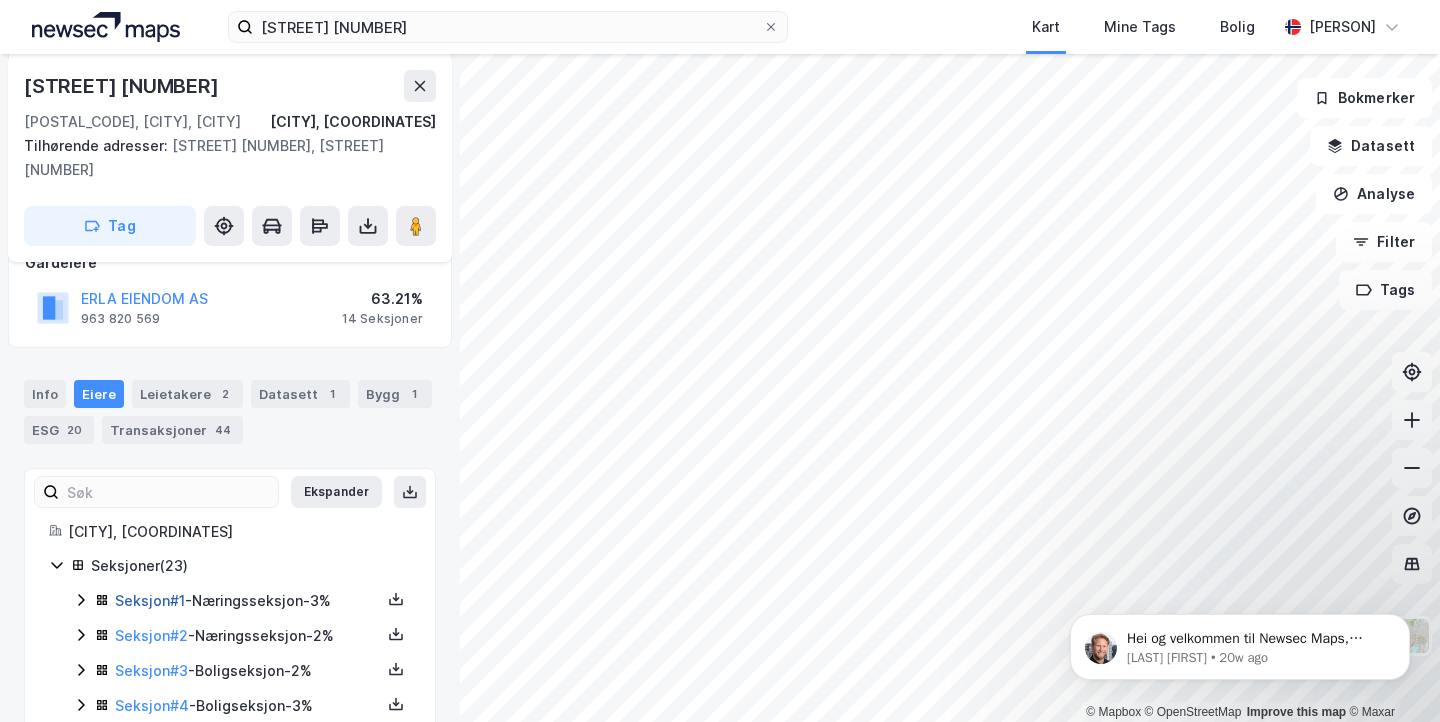 click on "Seksjon  # 1" at bounding box center [150, 600] 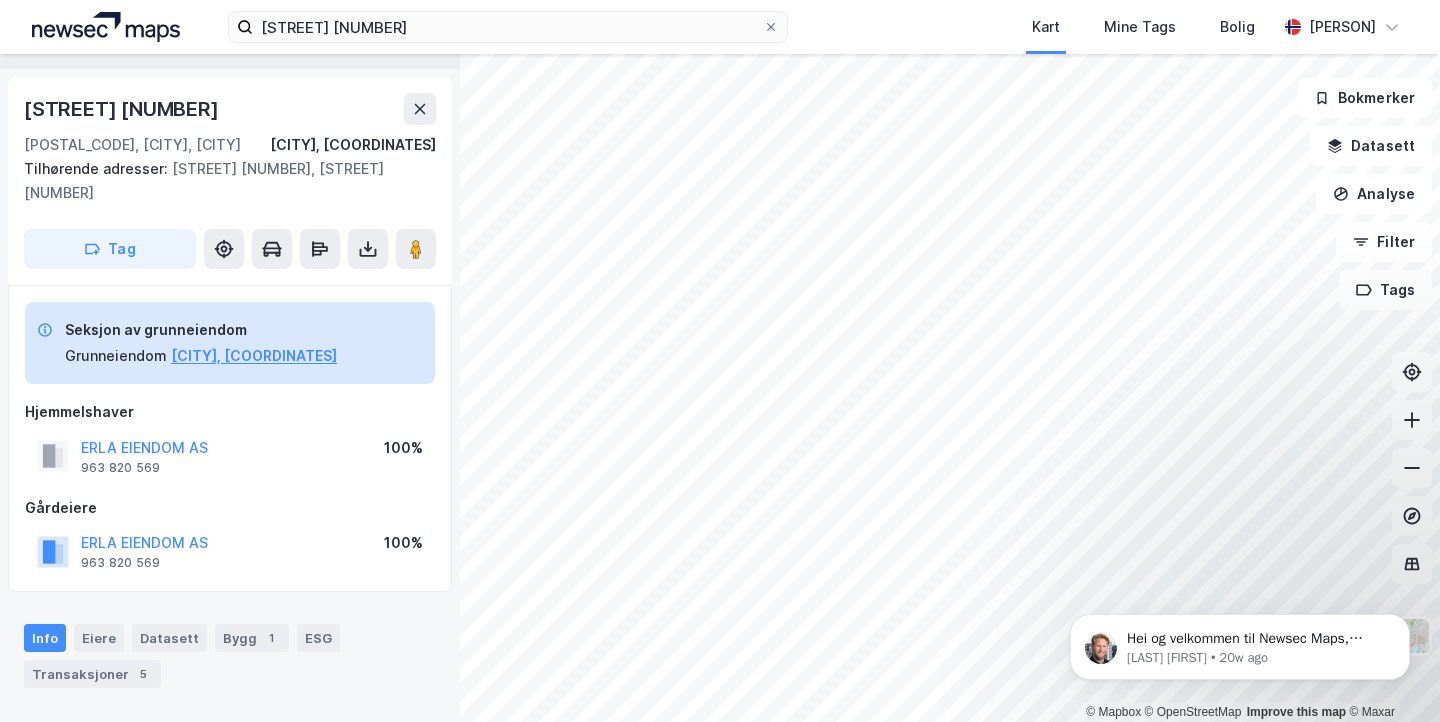 scroll, scrollTop: 0, scrollLeft: 0, axis: both 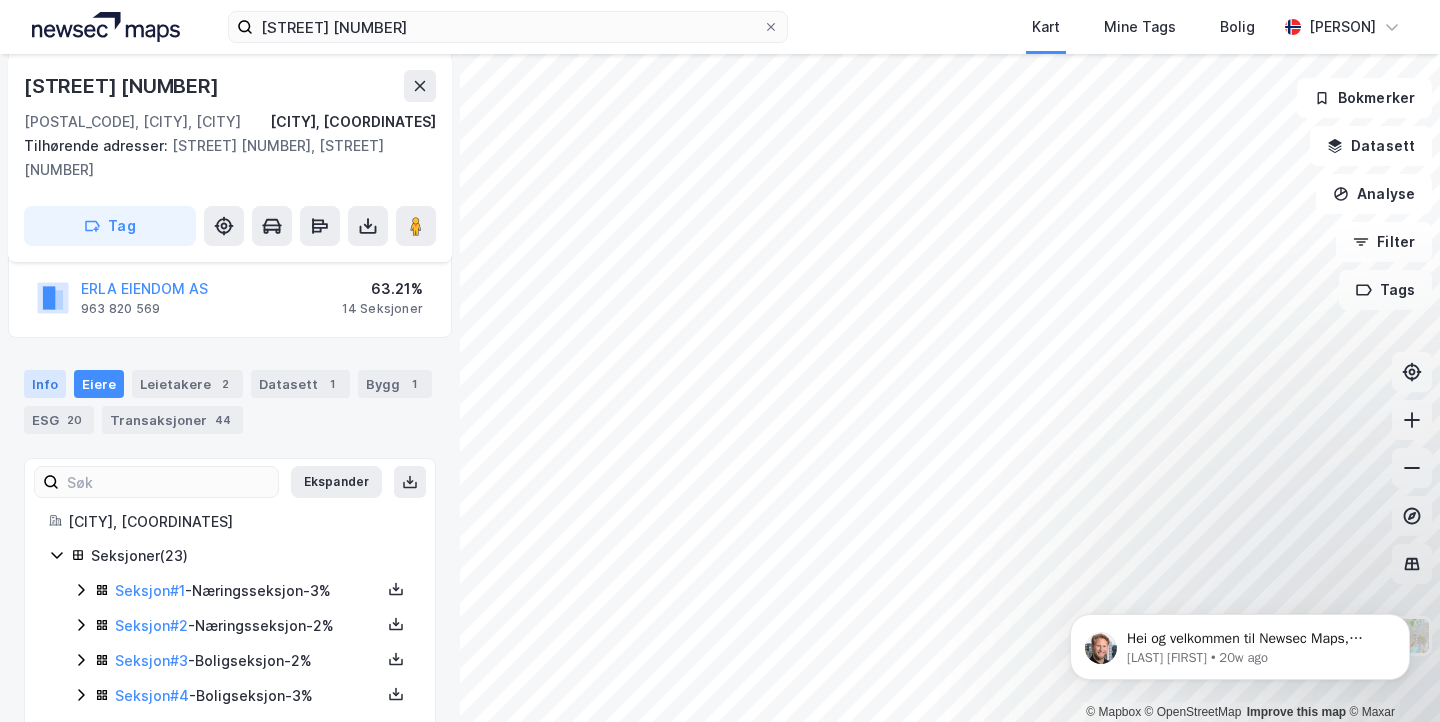 click on "Info" at bounding box center (45, 384) 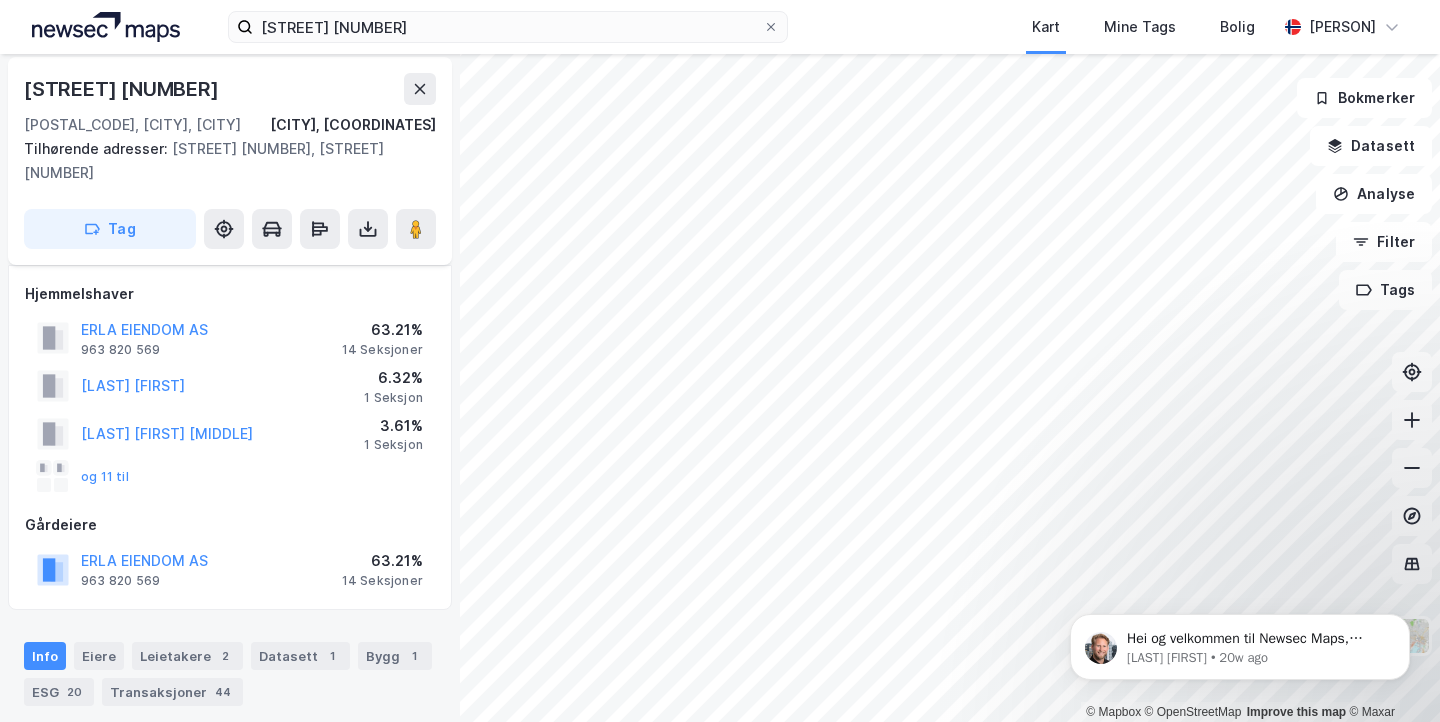 scroll, scrollTop: 0, scrollLeft: 0, axis: both 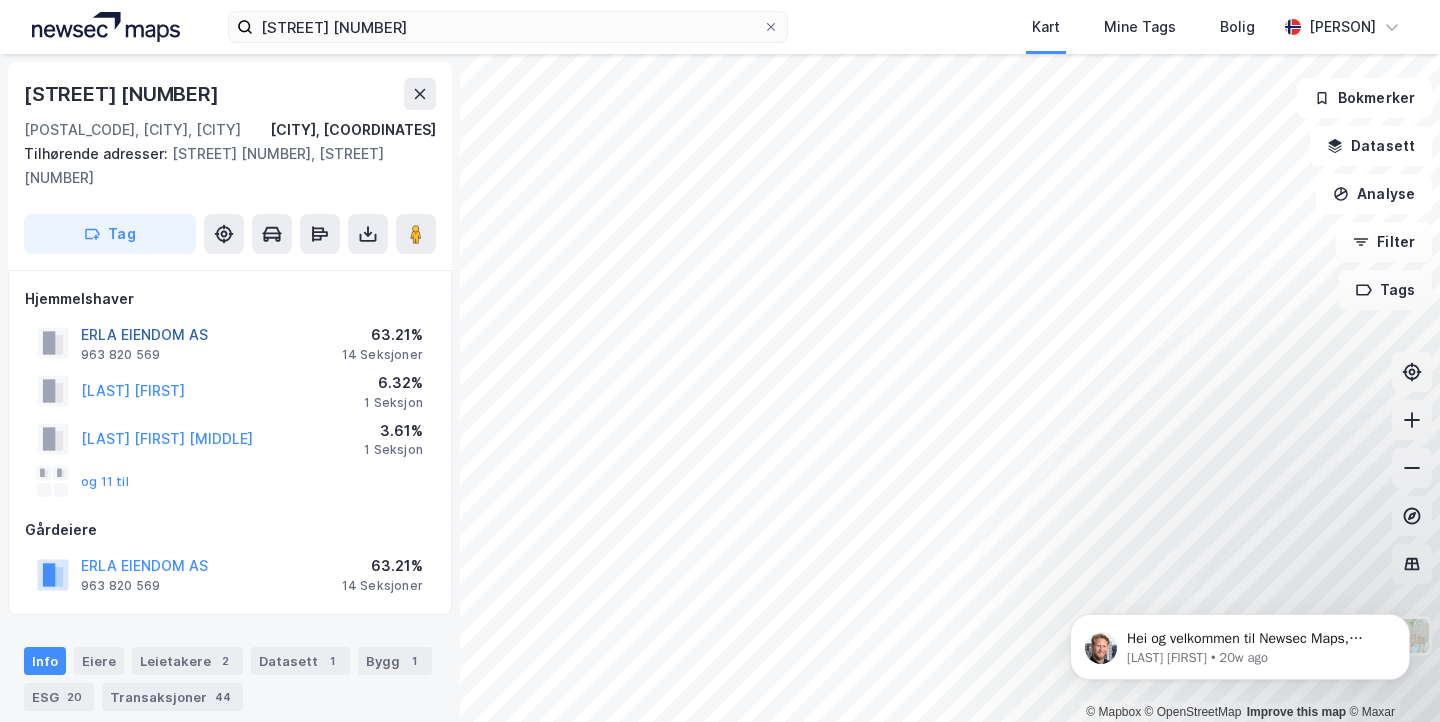 click on "ERLA EIENDOM AS" at bounding box center [0, 0] 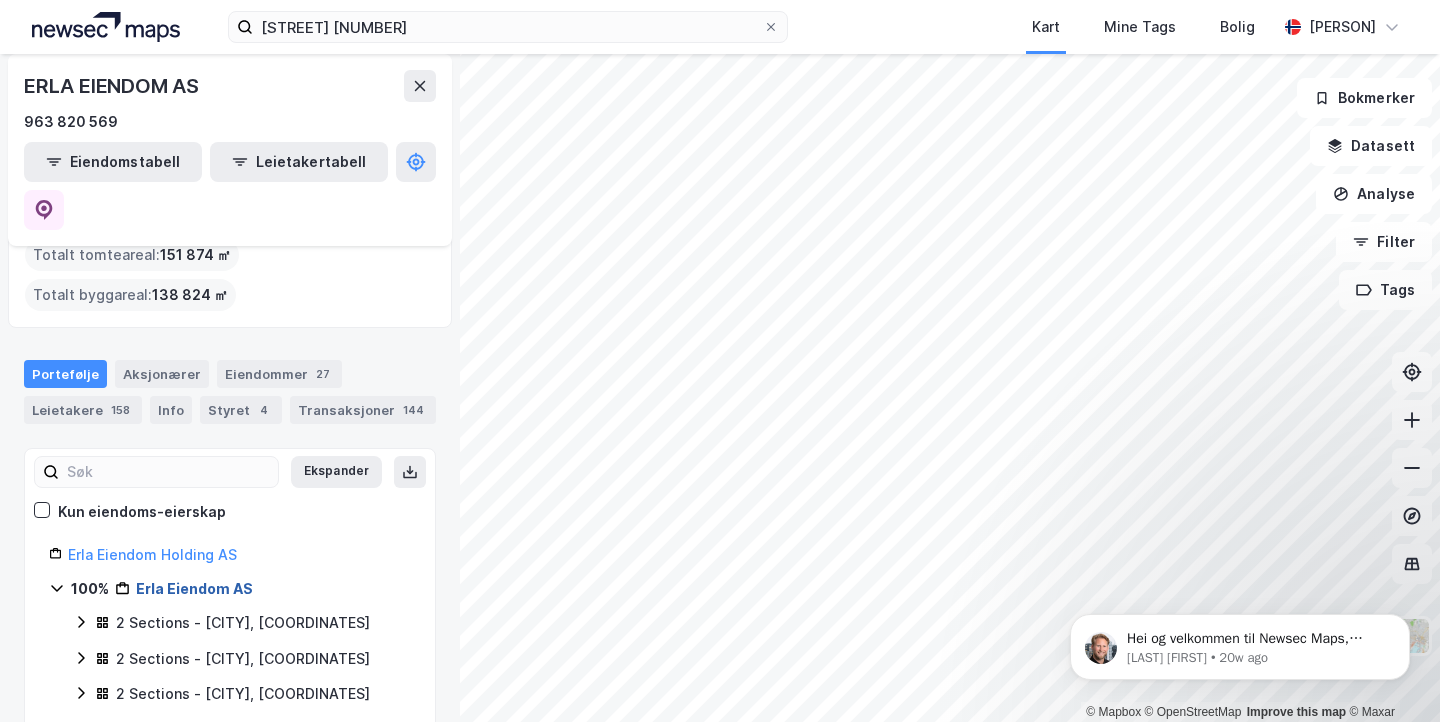 scroll, scrollTop: 230, scrollLeft: 0, axis: vertical 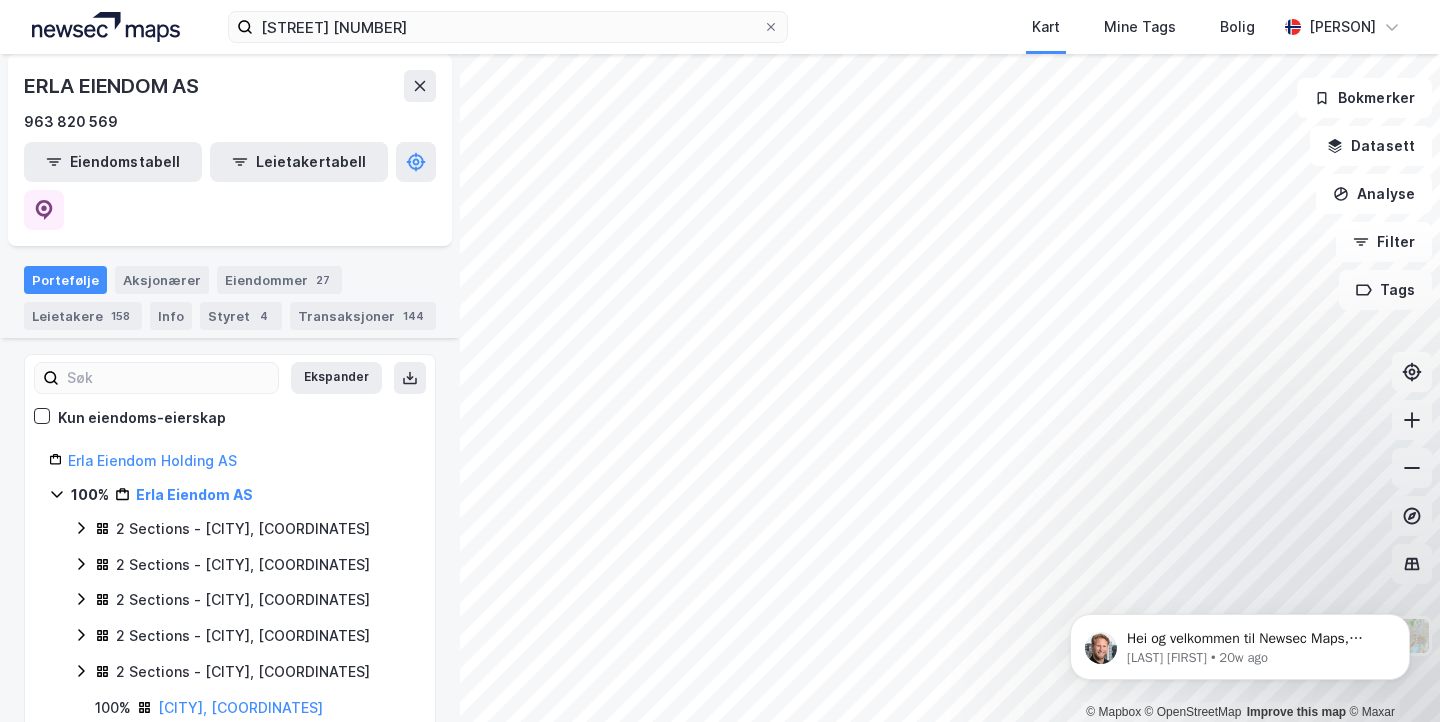 click 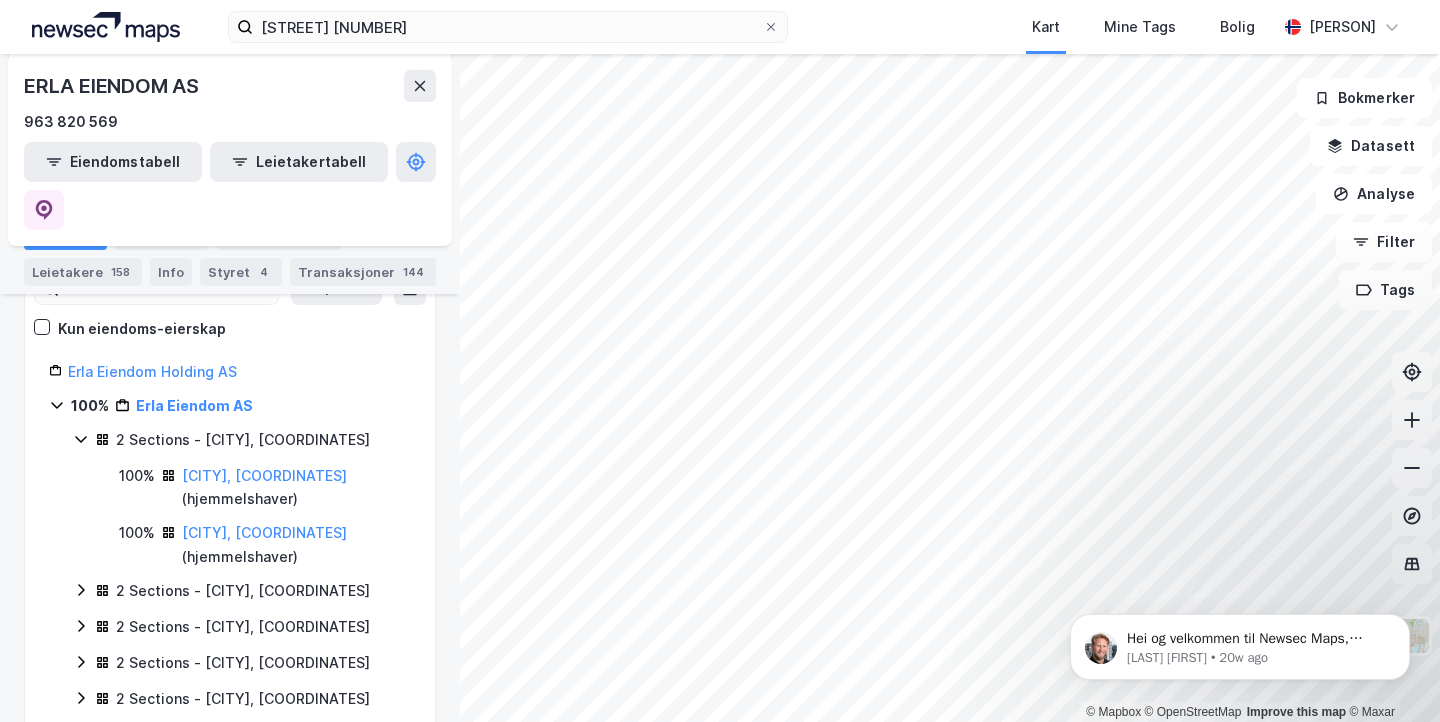 scroll, scrollTop: 339, scrollLeft: 0, axis: vertical 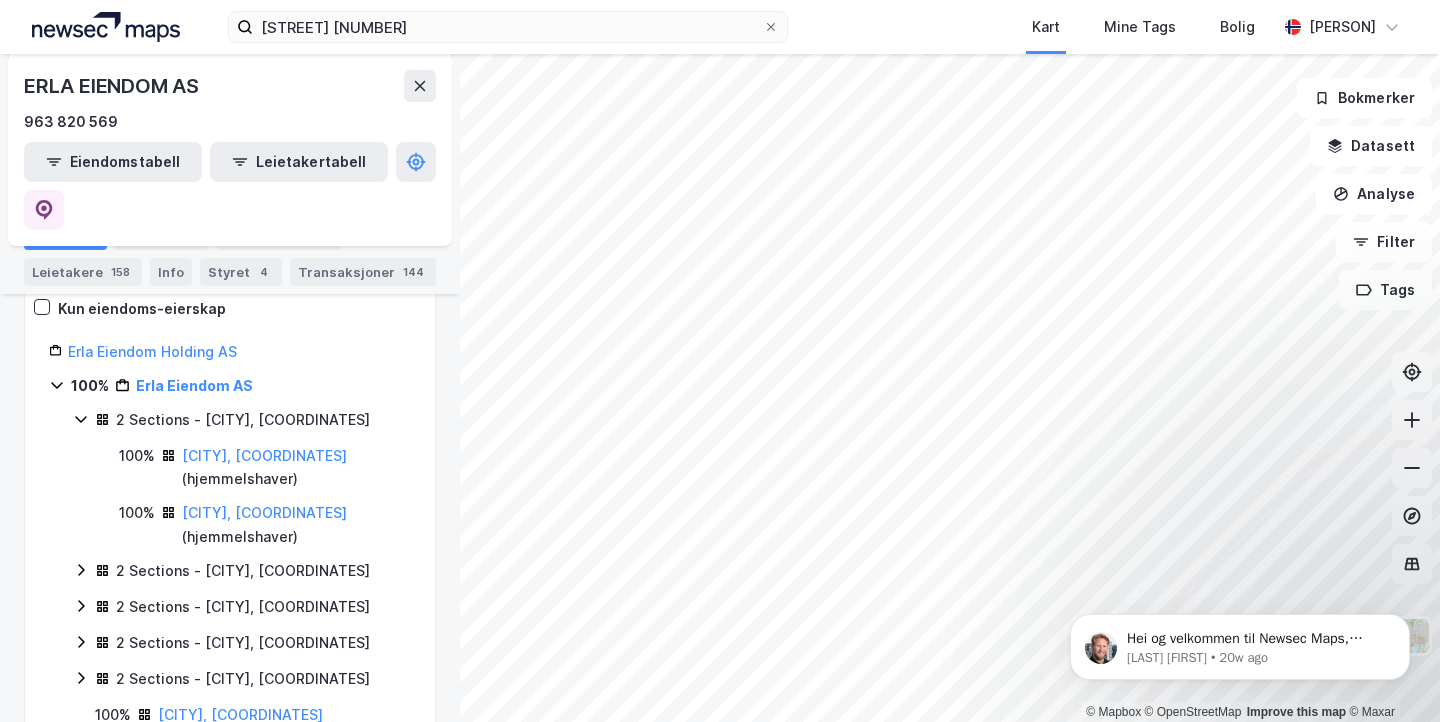 click 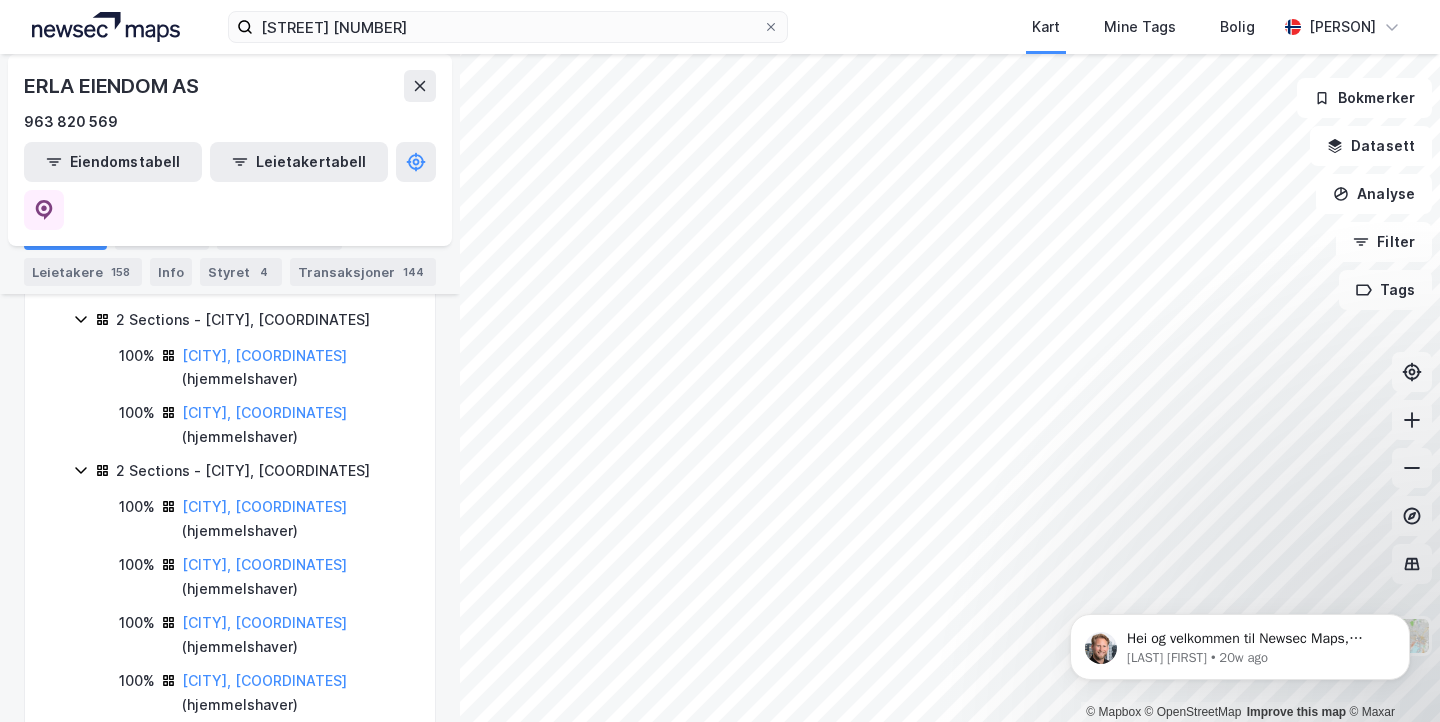 scroll, scrollTop: 289, scrollLeft: 0, axis: vertical 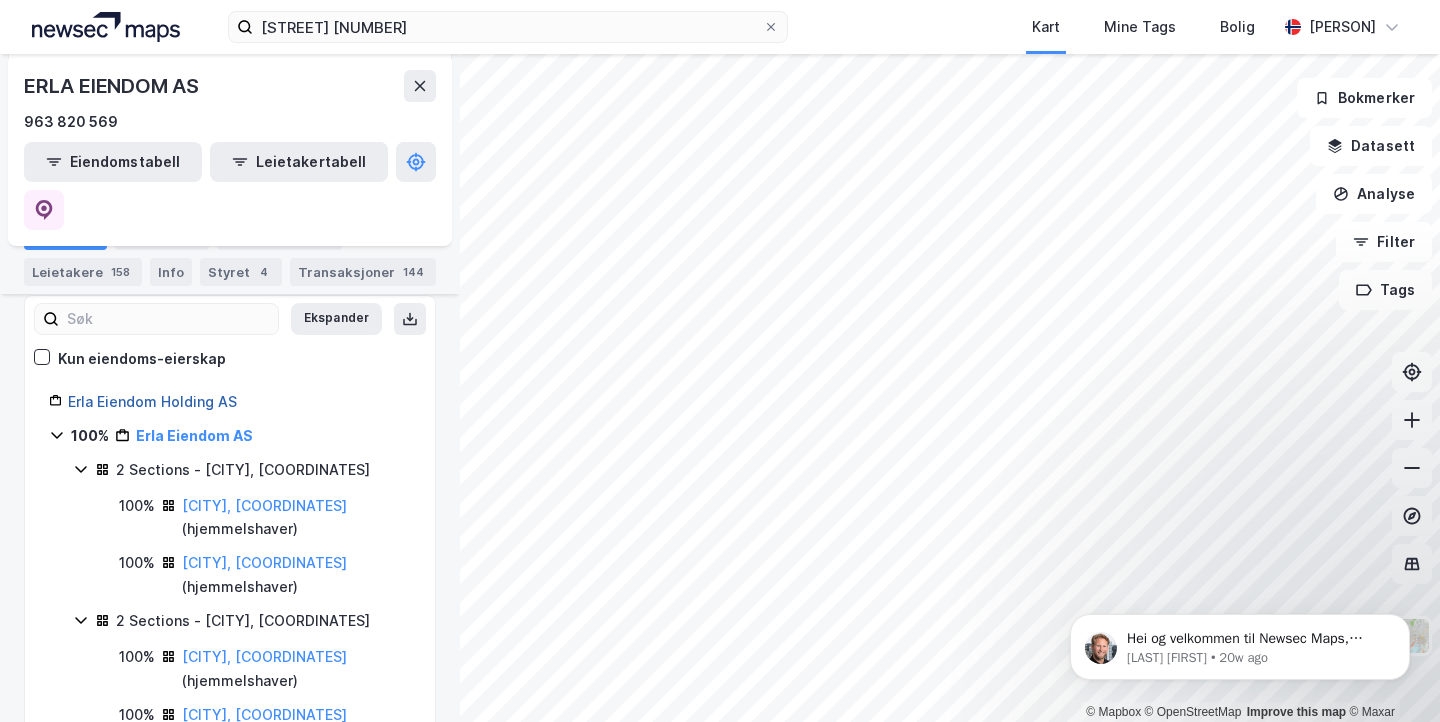 click on "Erla Eiendom Holding AS" at bounding box center (152, 401) 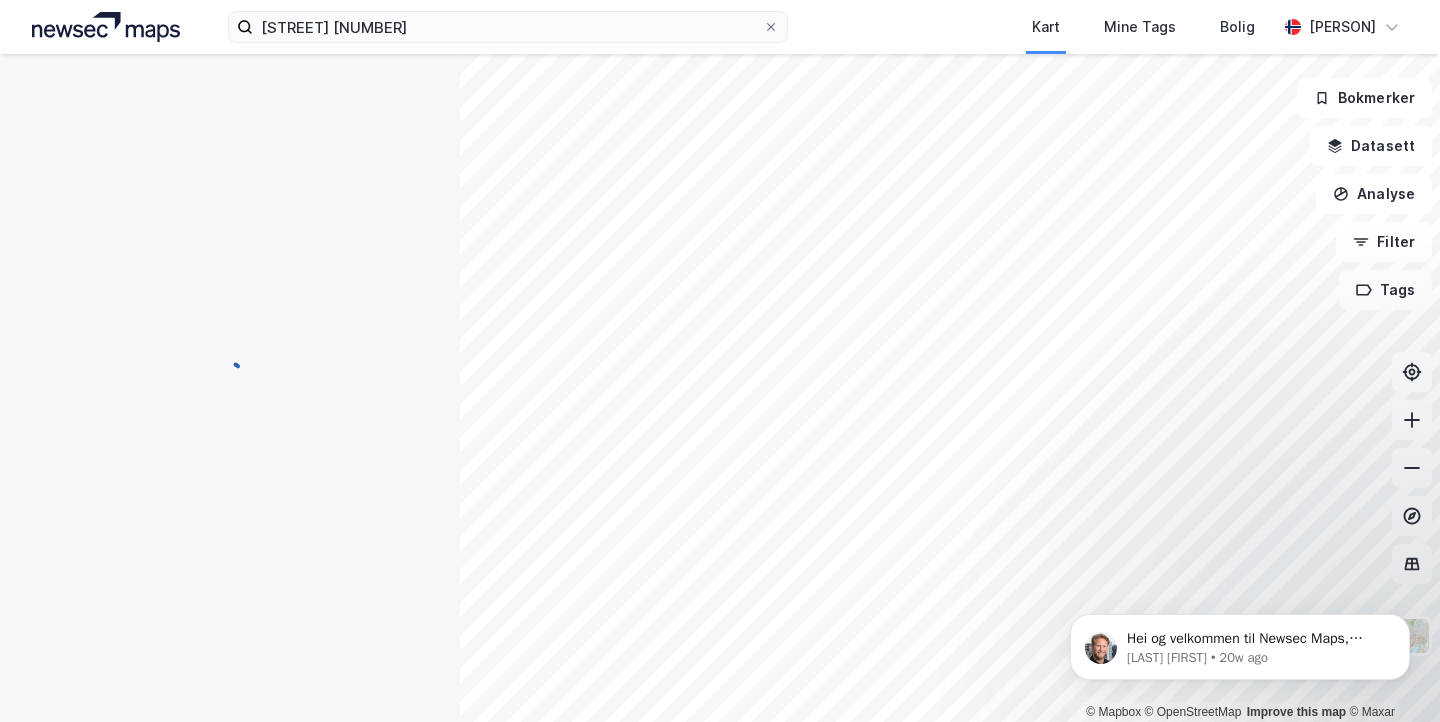 scroll, scrollTop: 0, scrollLeft: 0, axis: both 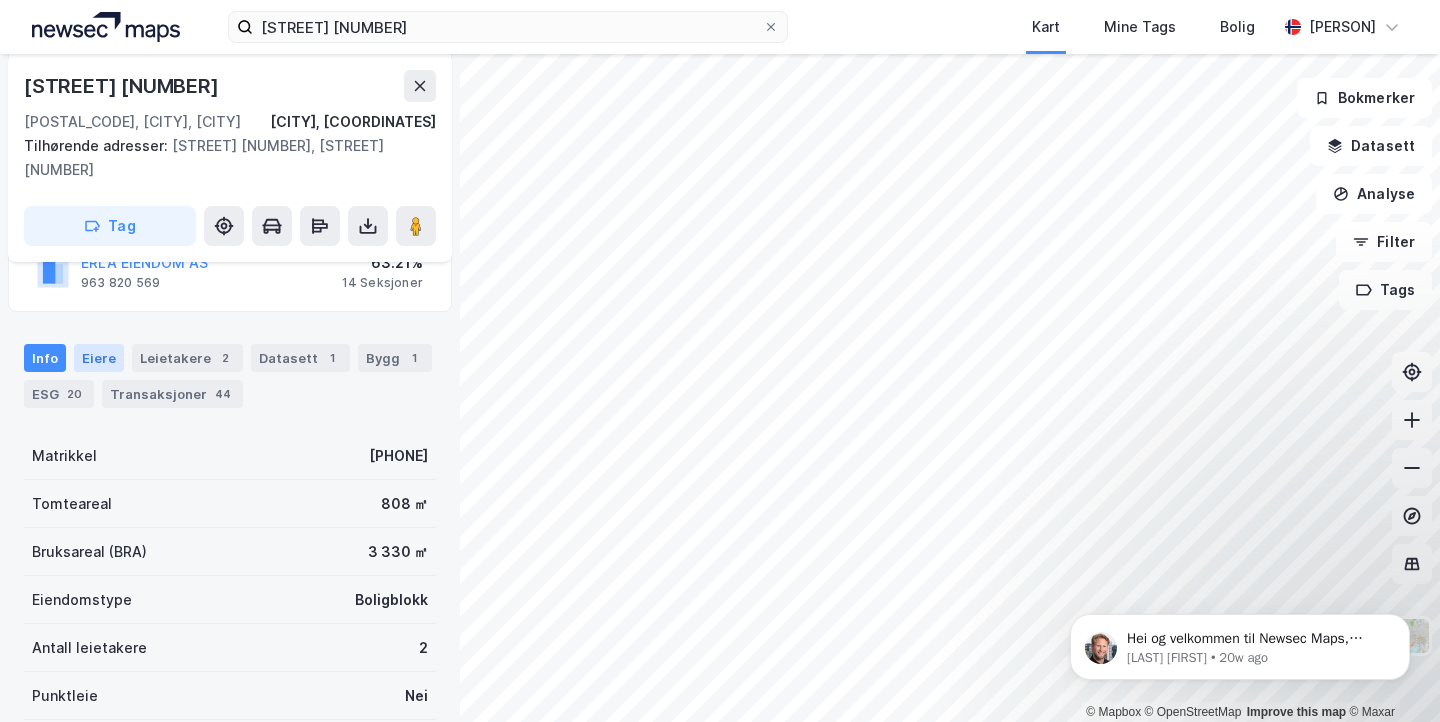 click on "Eiere" at bounding box center [99, 358] 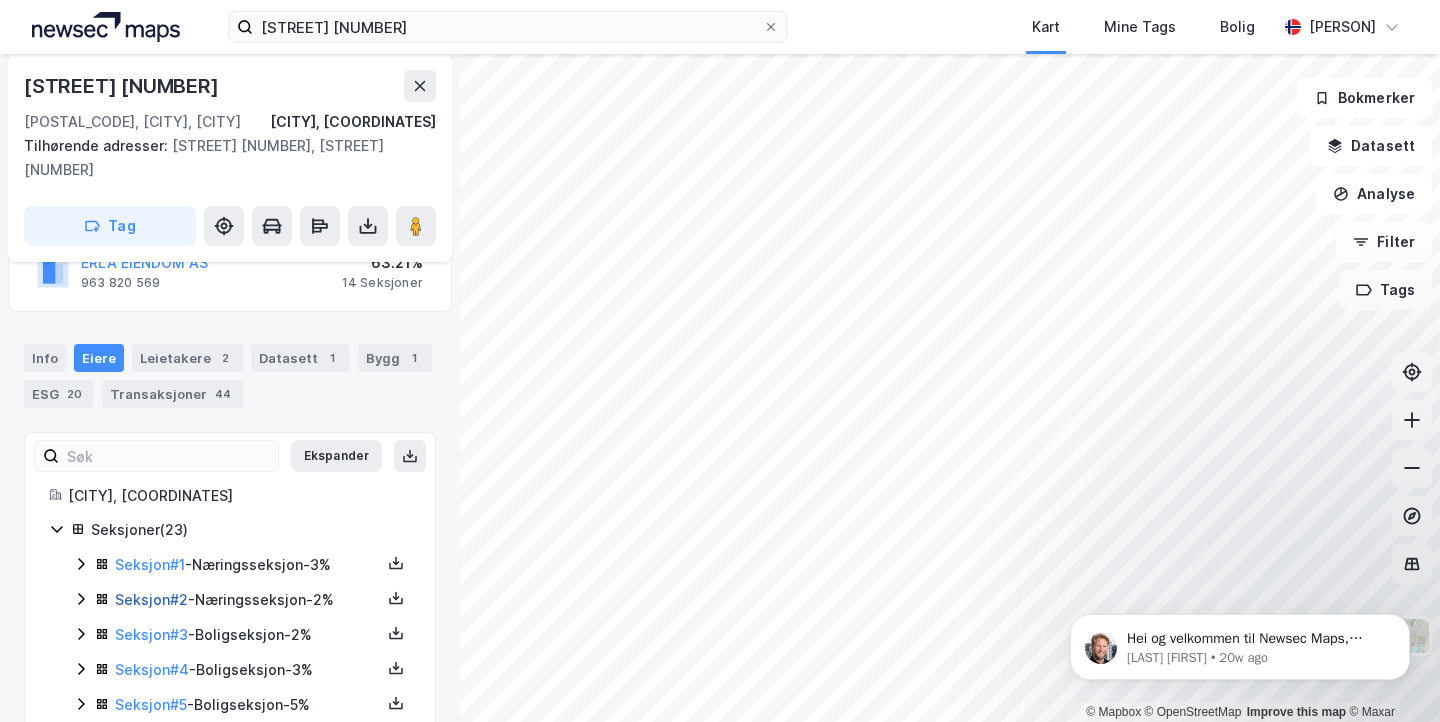 click on "Seksjon  # 2" at bounding box center [151, 599] 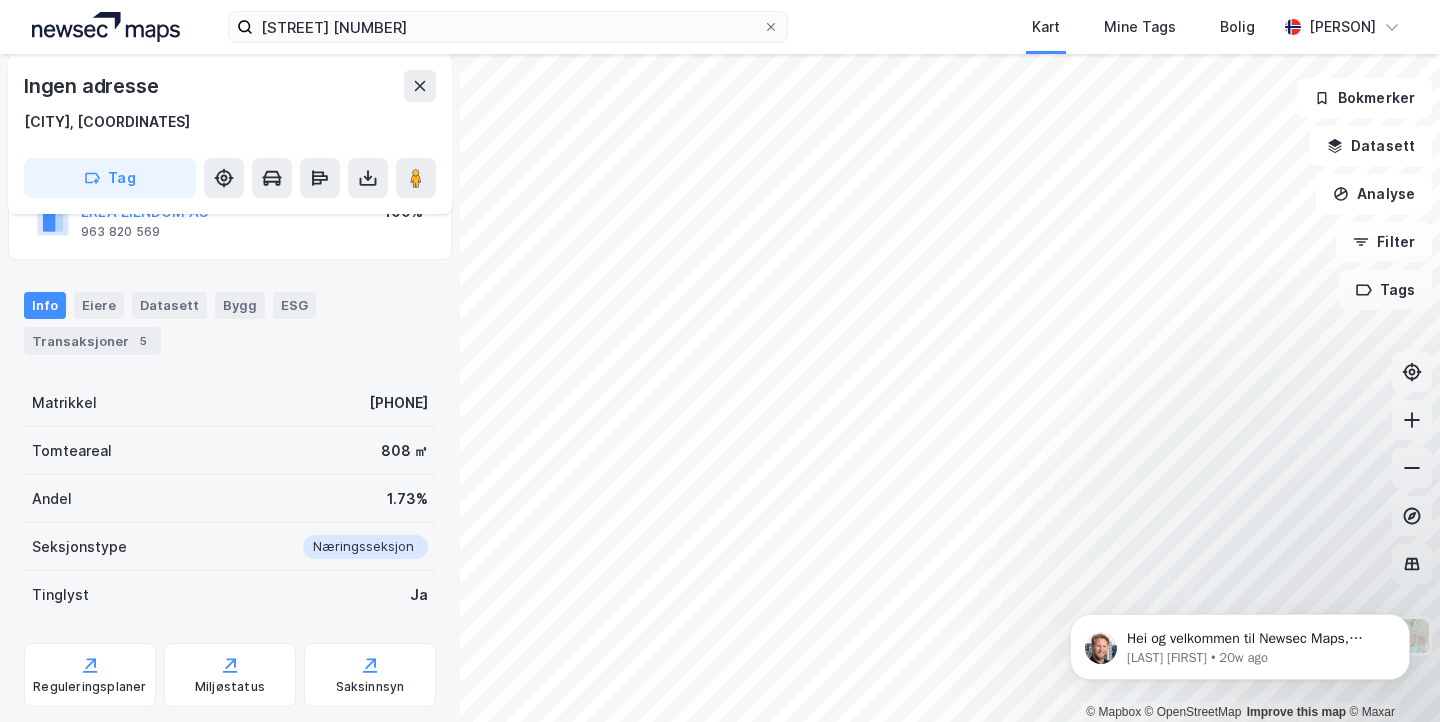 scroll, scrollTop: 334, scrollLeft: 0, axis: vertical 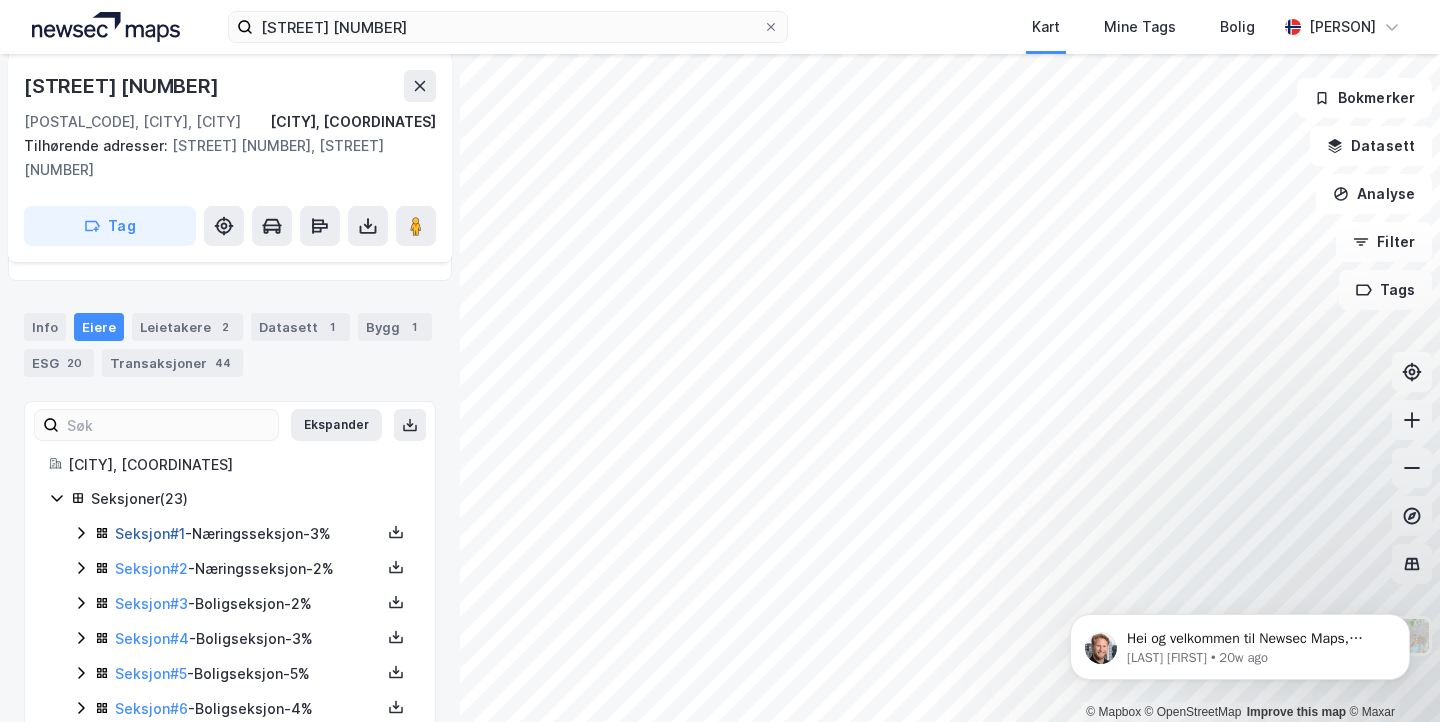 click on "Seksjon  # 1" at bounding box center (150, 533) 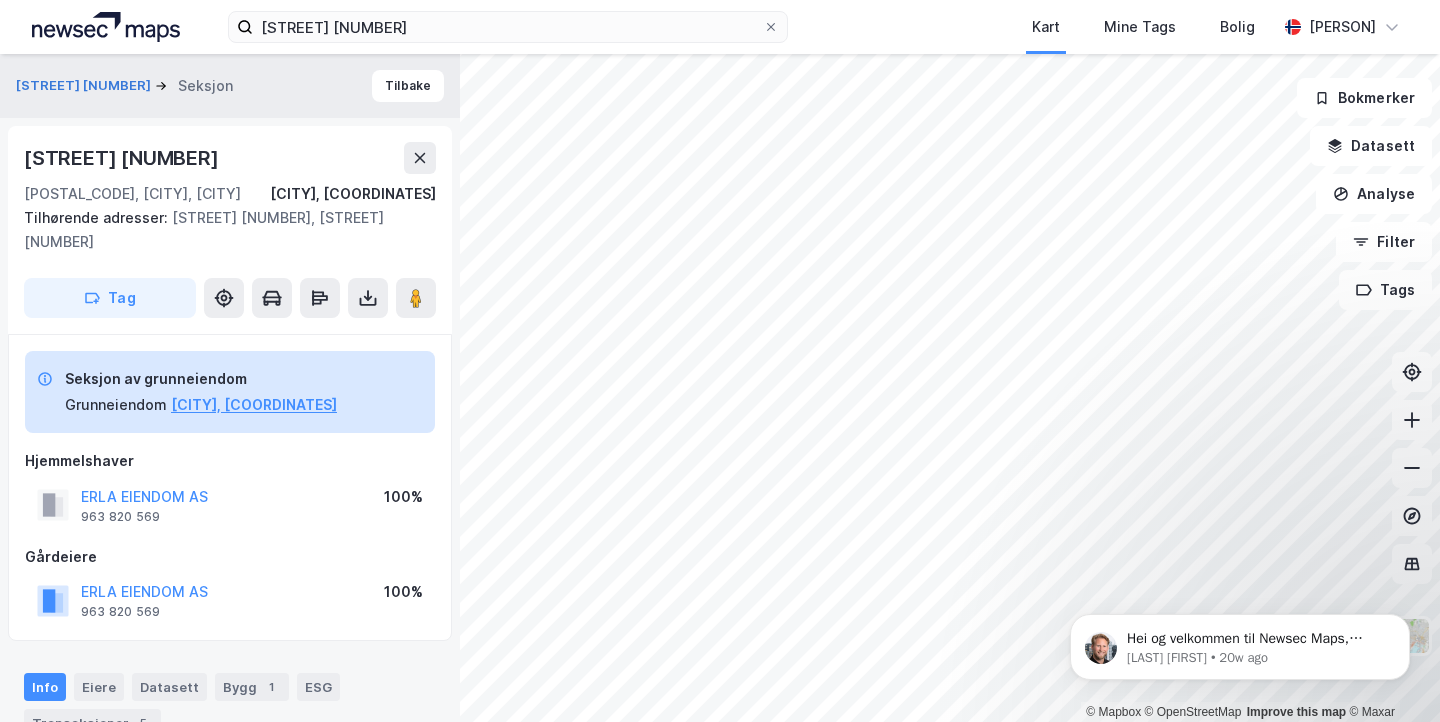 scroll, scrollTop: 2, scrollLeft: 0, axis: vertical 